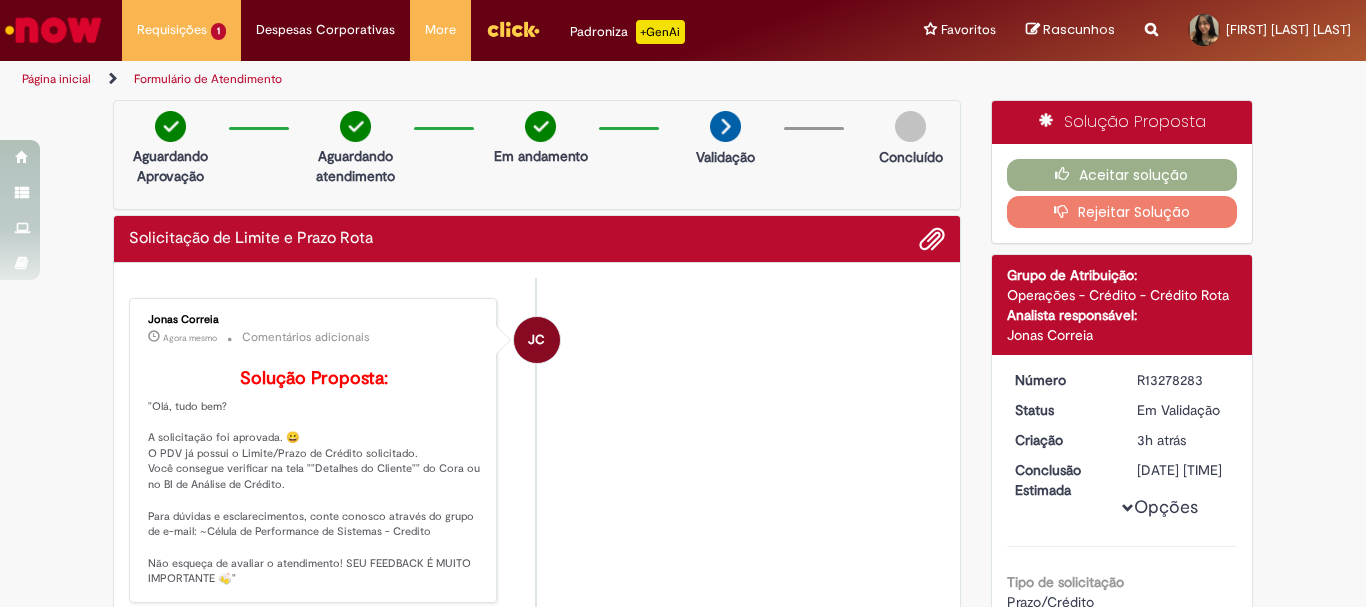 scroll, scrollTop: 0, scrollLeft: 0, axis: both 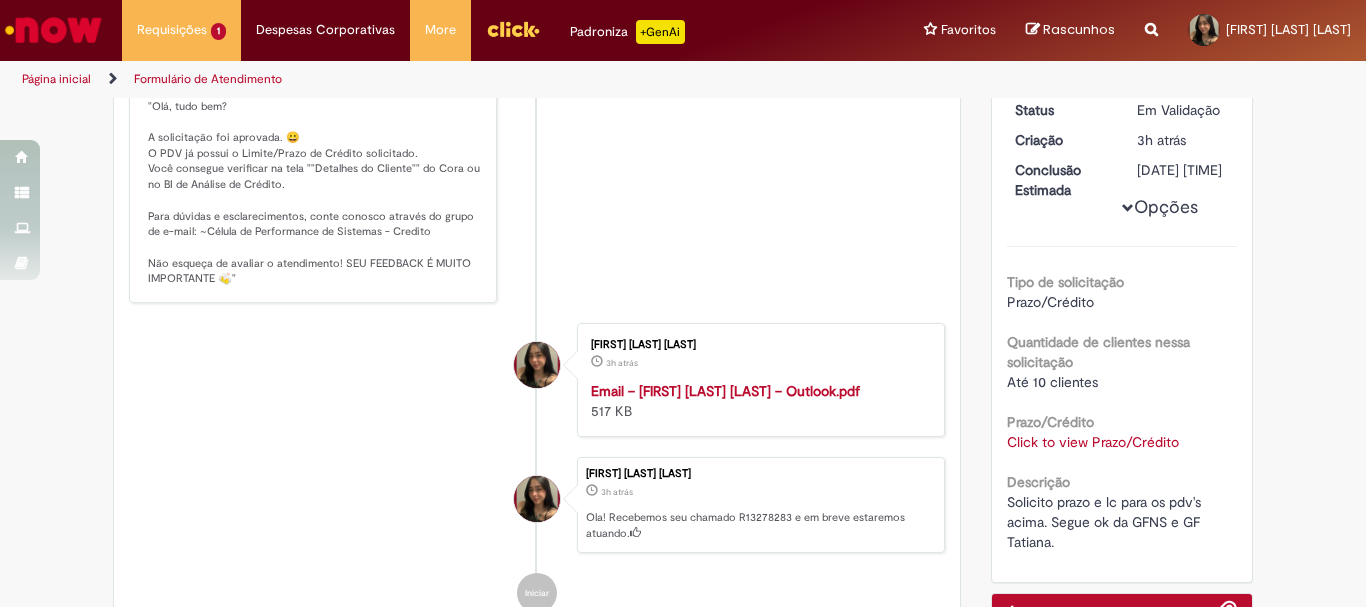 click on "Click to view Prazo/Crédito" at bounding box center (1093, 442) 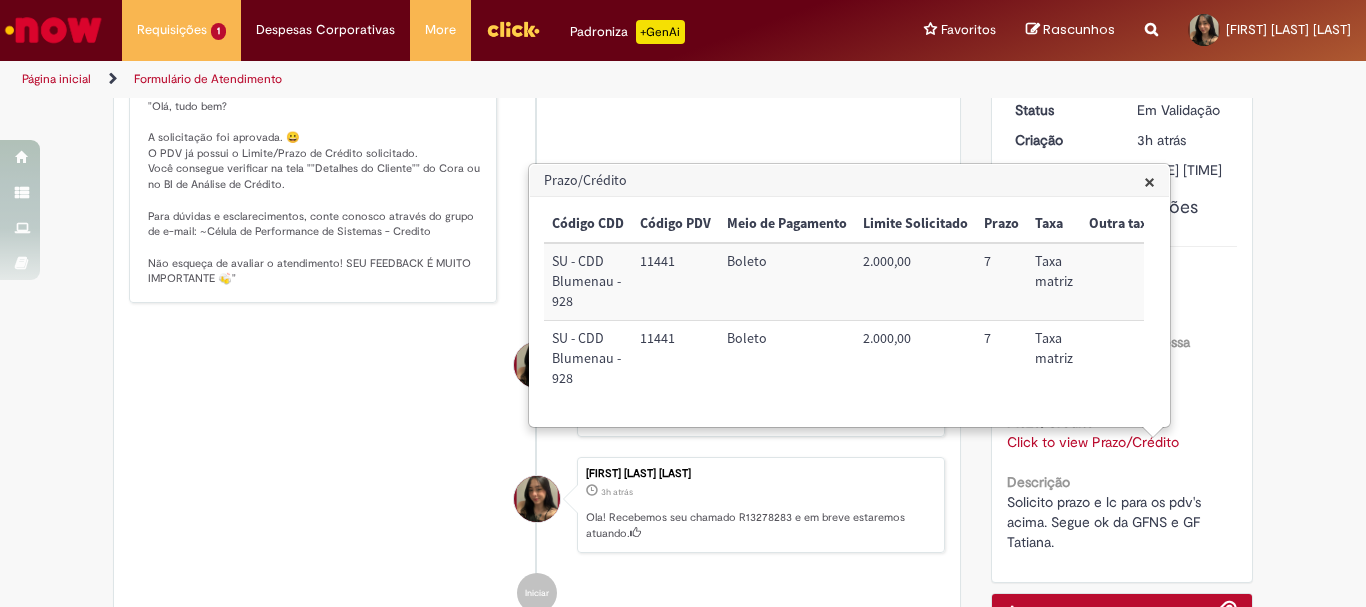 click on "11441" at bounding box center (675, 281) 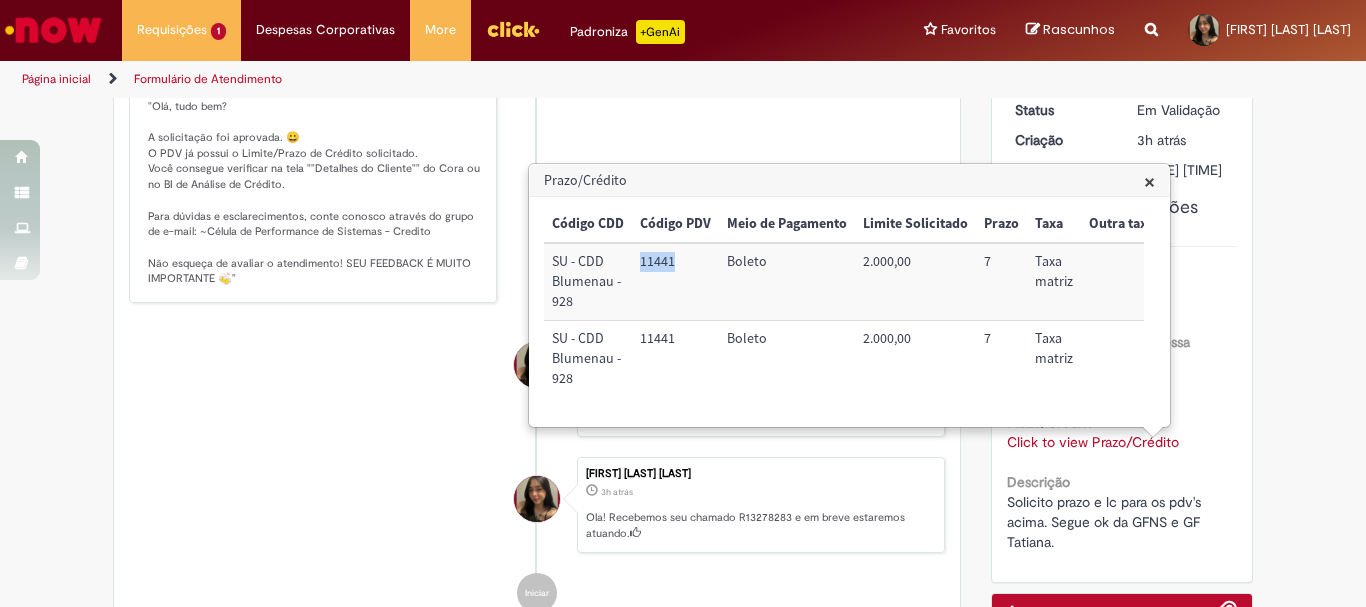 click on "11441" at bounding box center [675, 281] 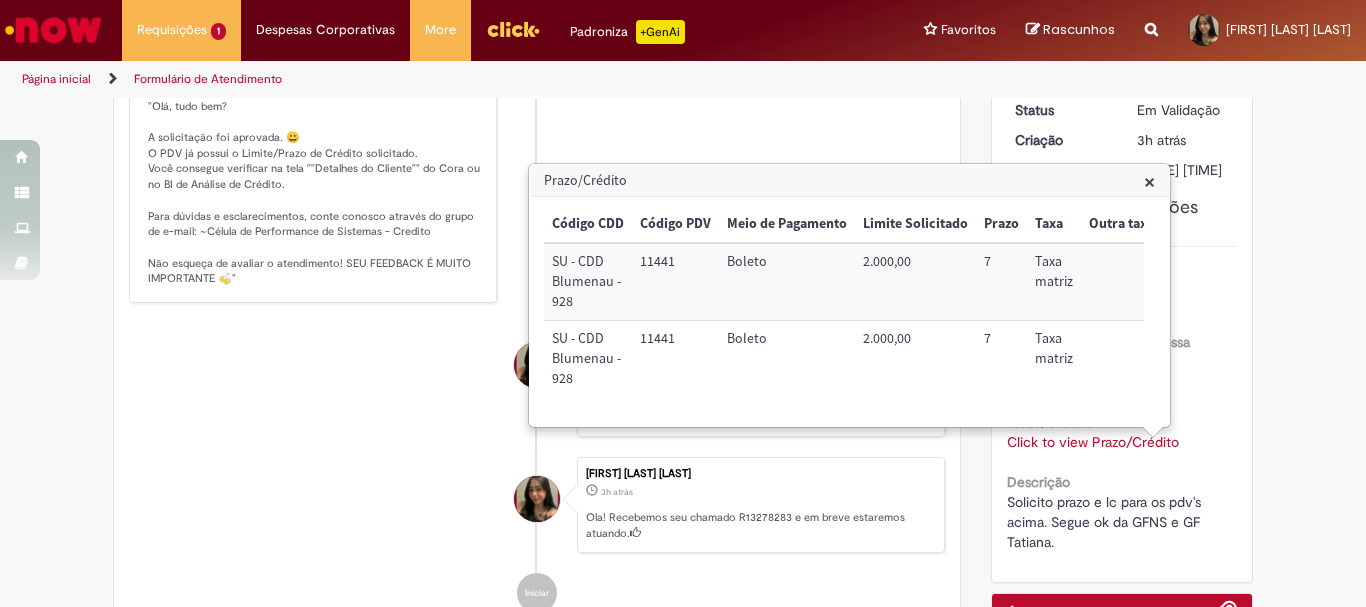 drag, startPoint x: 954, startPoint y: 307, endPoint x: 852, endPoint y: 244, distance: 119.88744 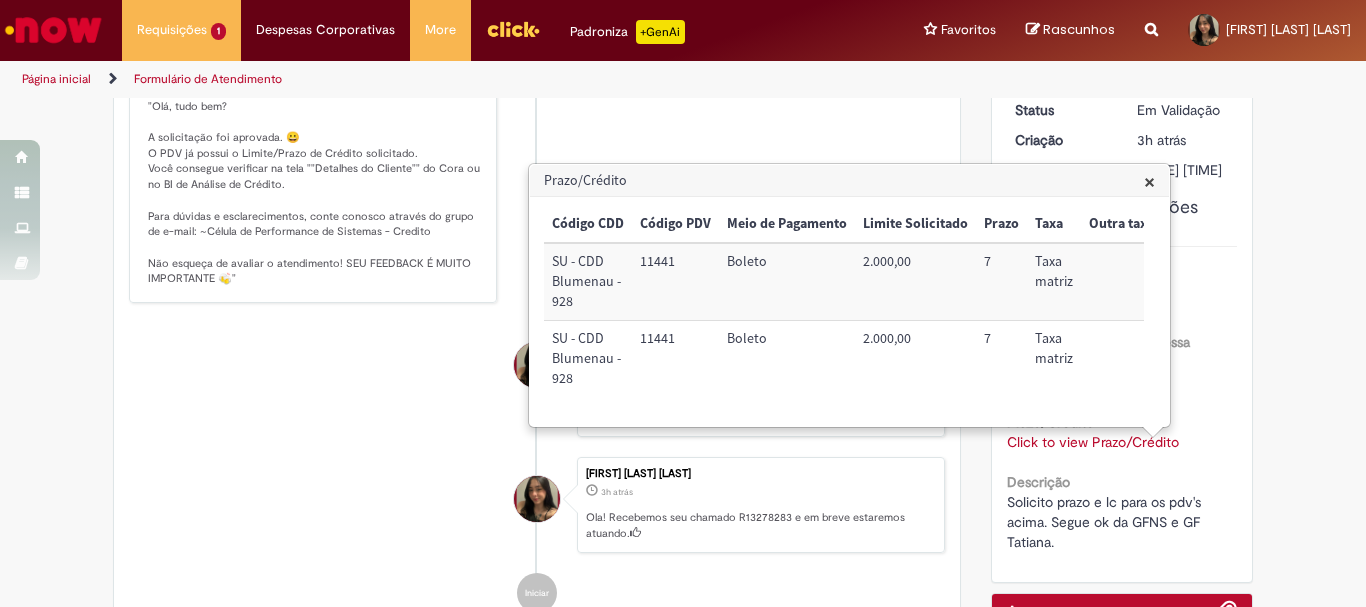 click on "11441" at bounding box center (675, 359) 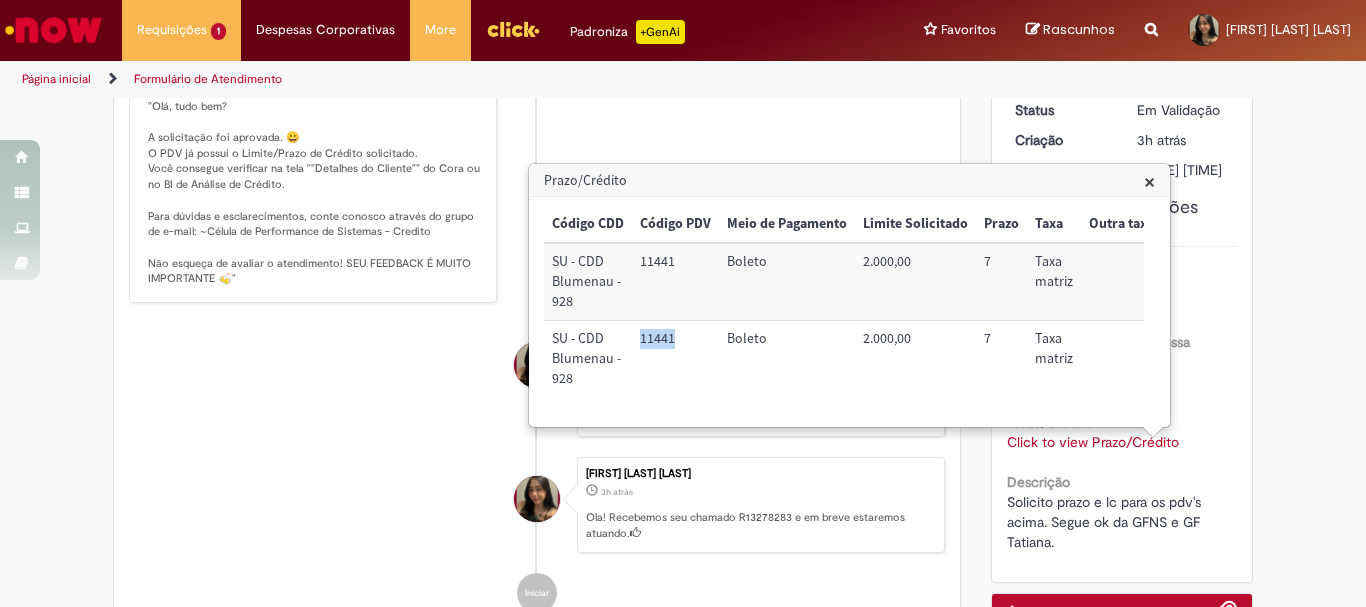 click on "11441" at bounding box center [675, 359] 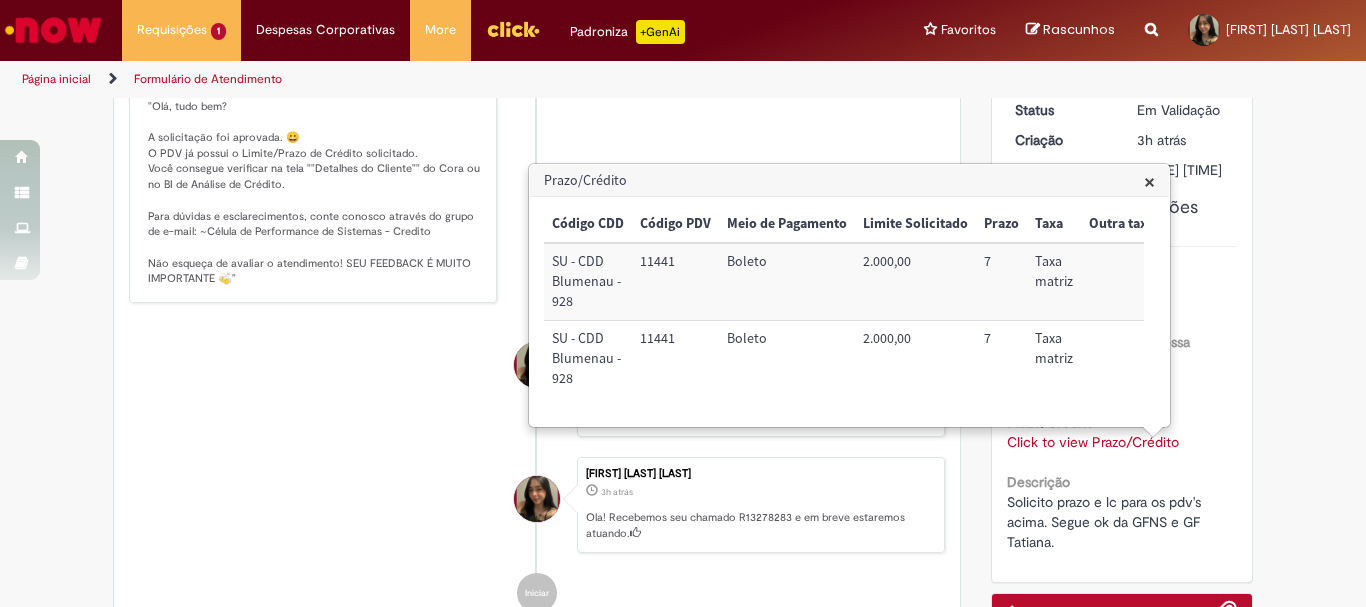 click on "11441" at bounding box center [675, 281] 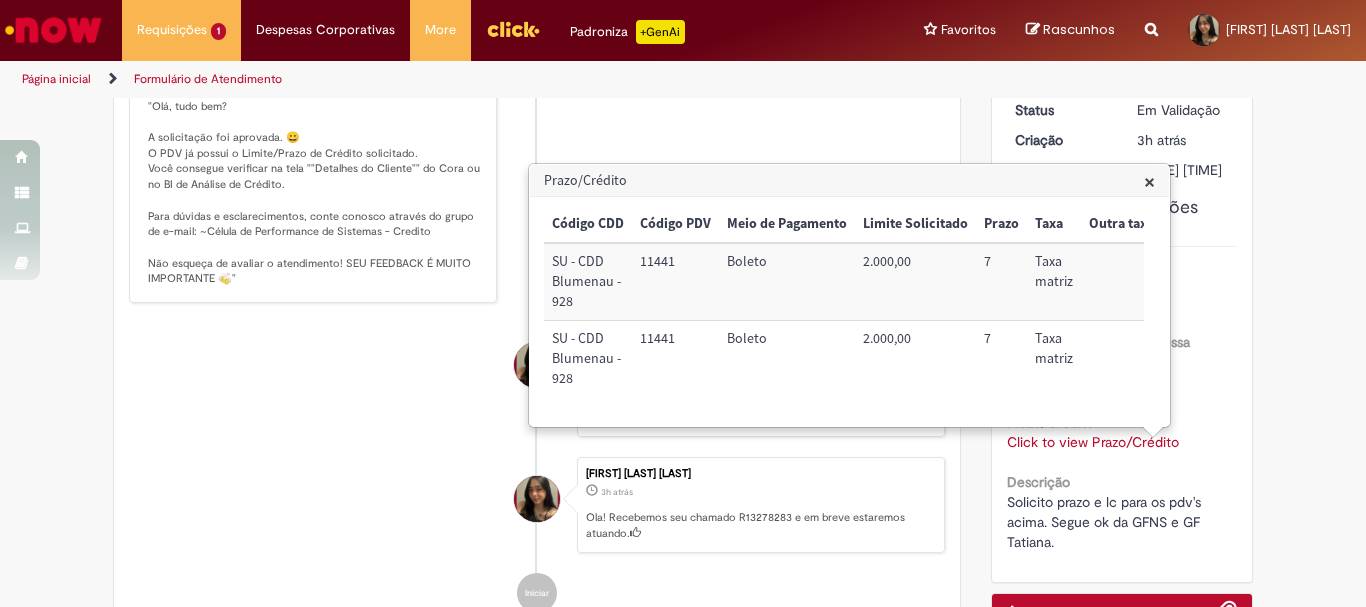 scroll, scrollTop: 0, scrollLeft: 0, axis: both 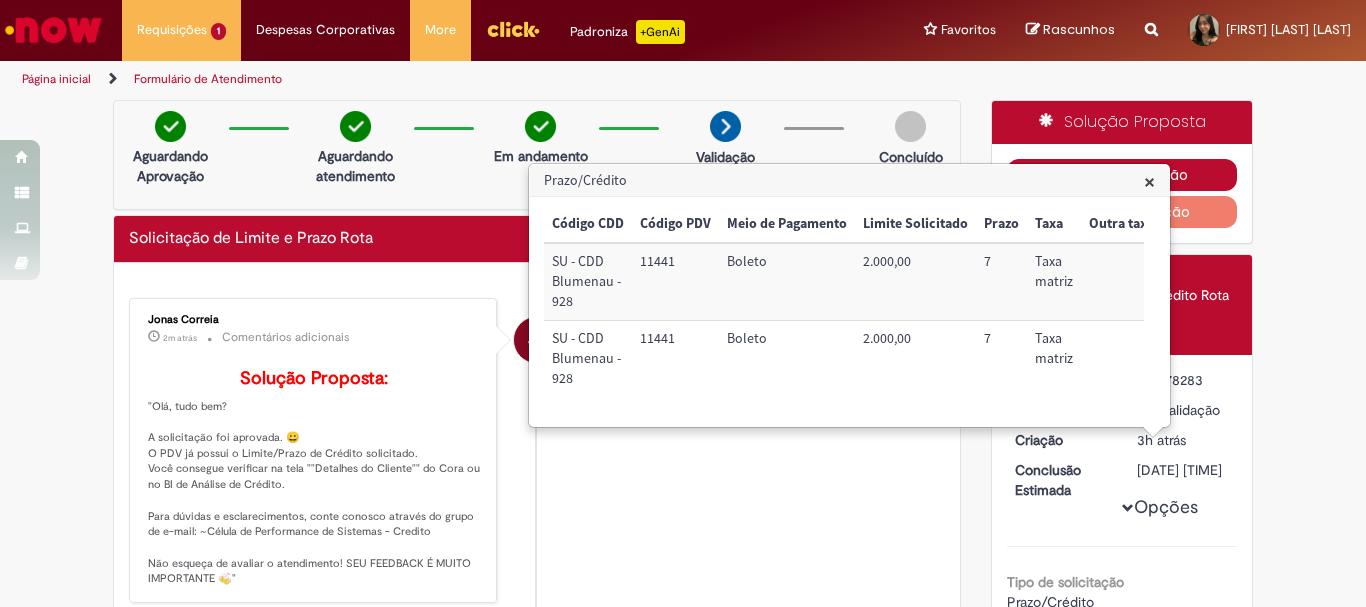 click on "Aceitar solução" at bounding box center (1122, 175) 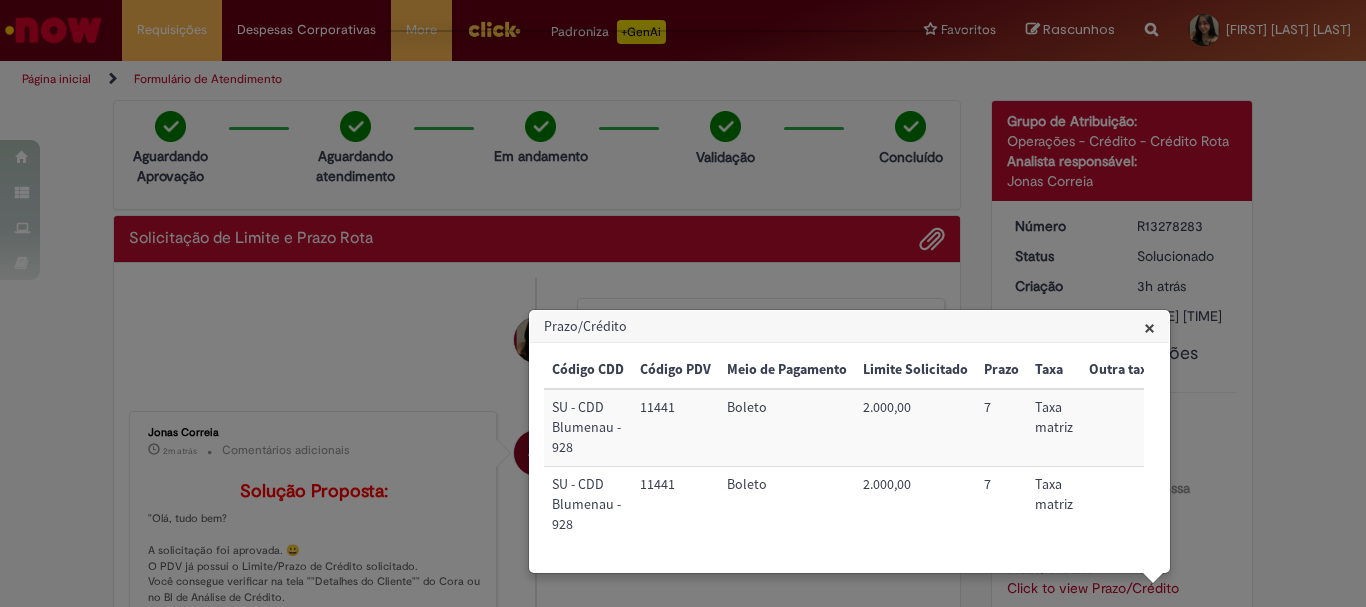click on "Prazo/Crédito" at bounding box center (849, 327) 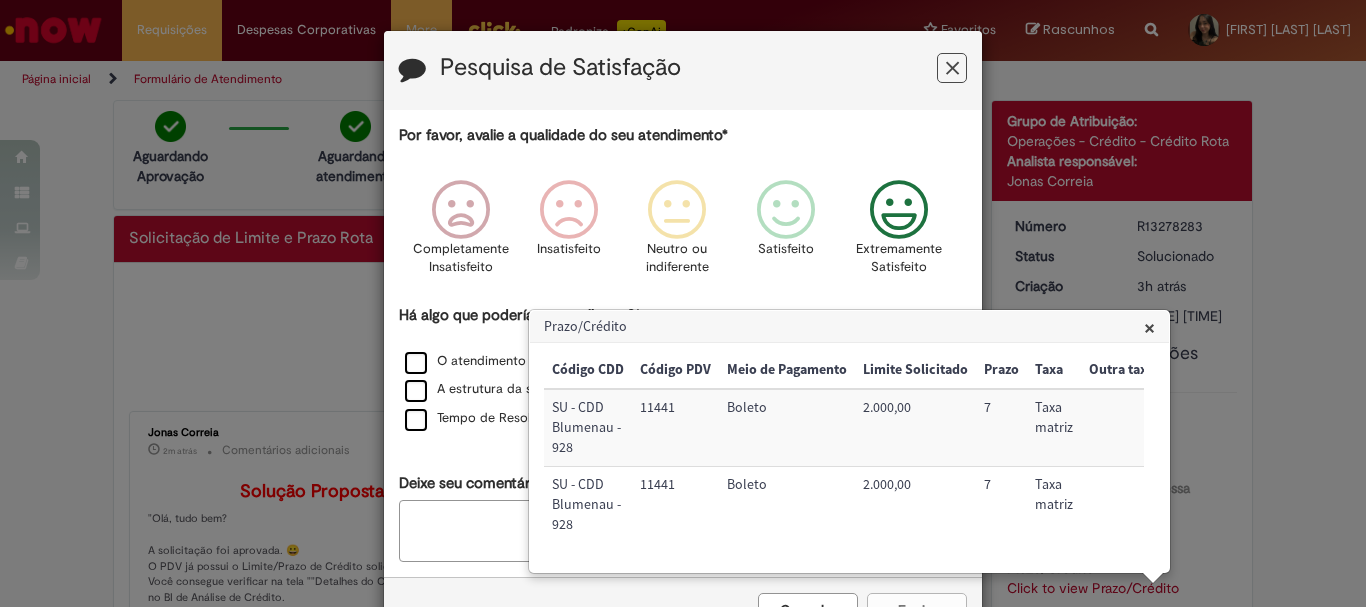 click at bounding box center [899, 210] 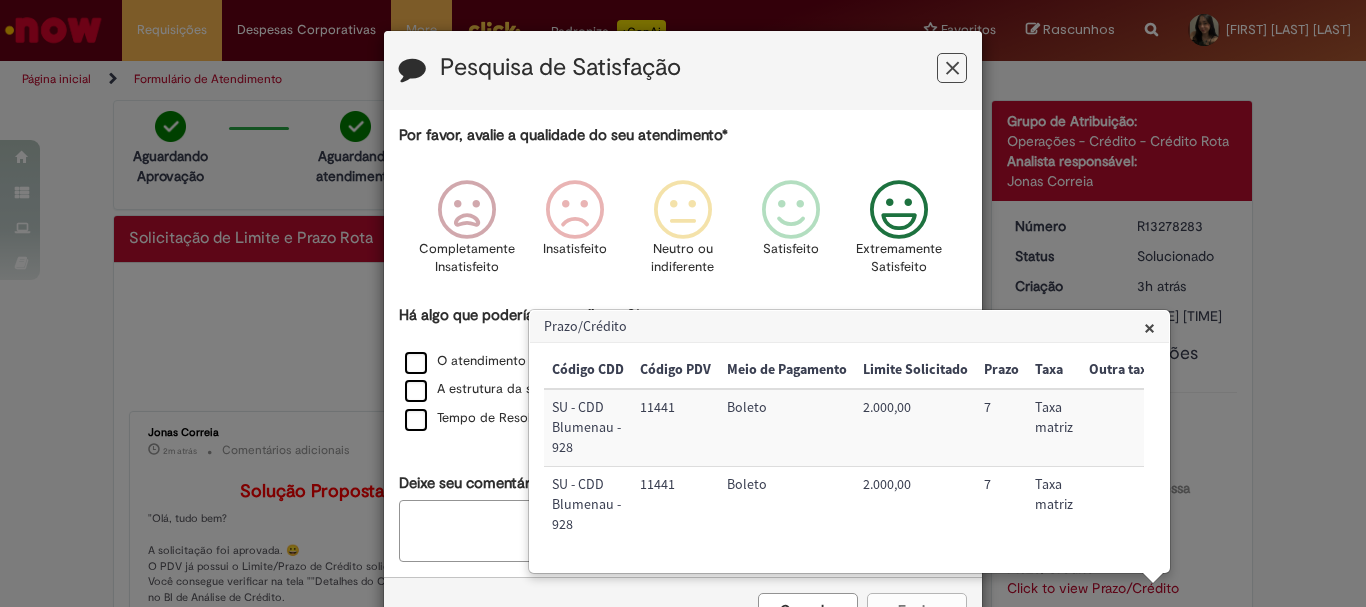 click on "×" at bounding box center (1149, 327) 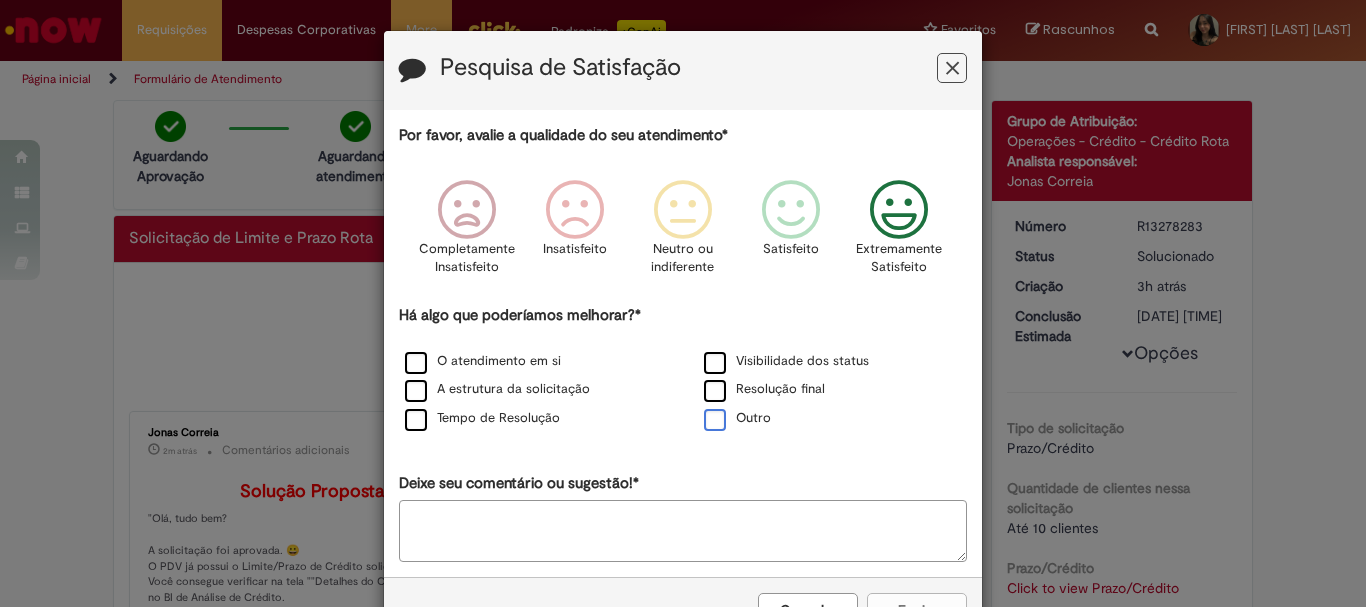 scroll, scrollTop: 10, scrollLeft: 0, axis: vertical 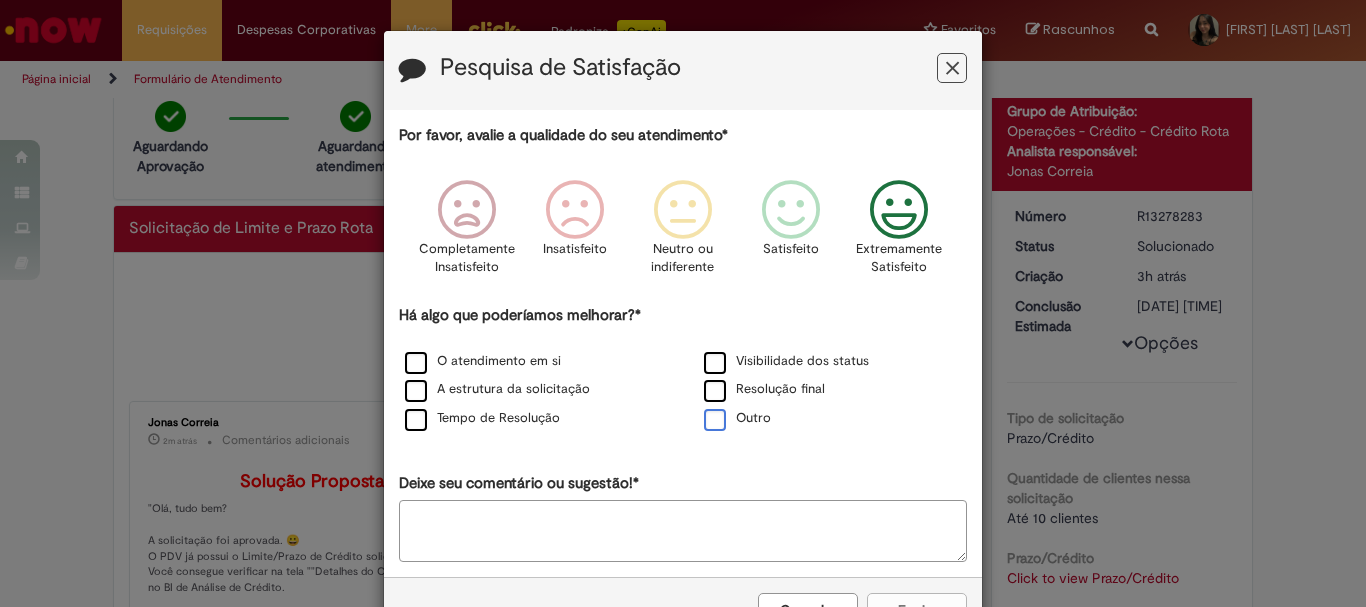 click on "Outro" at bounding box center (737, 418) 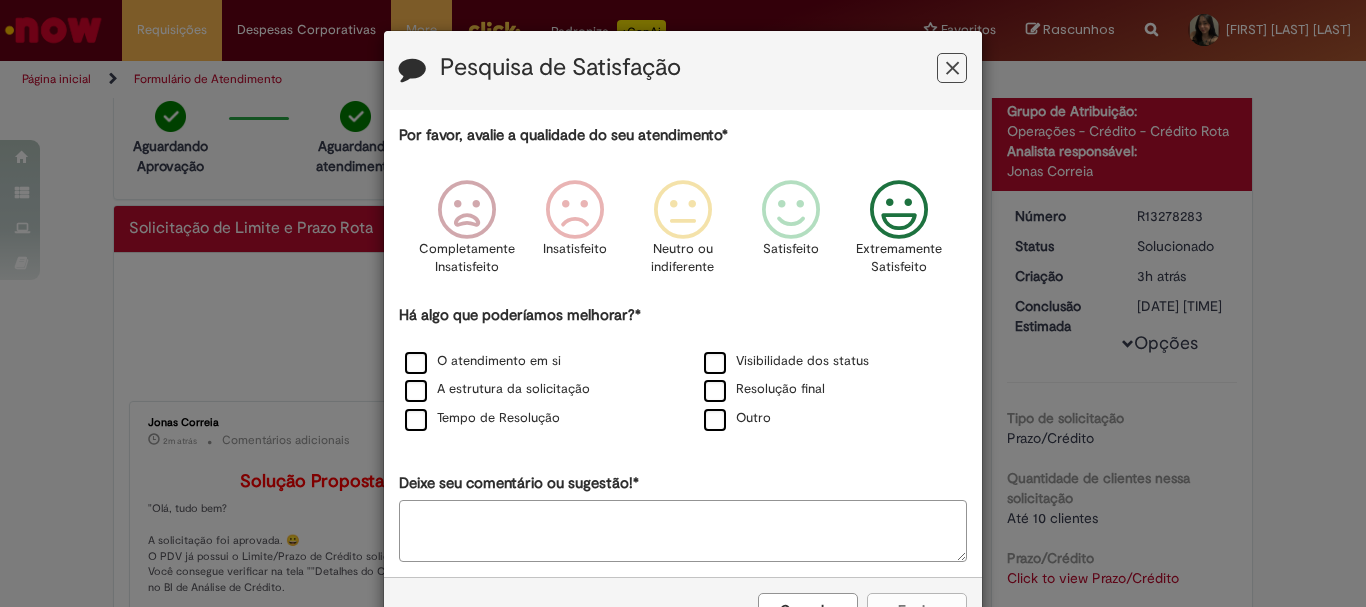 click on "Deixe seu comentário ou sugestão!*" at bounding box center (683, 531) 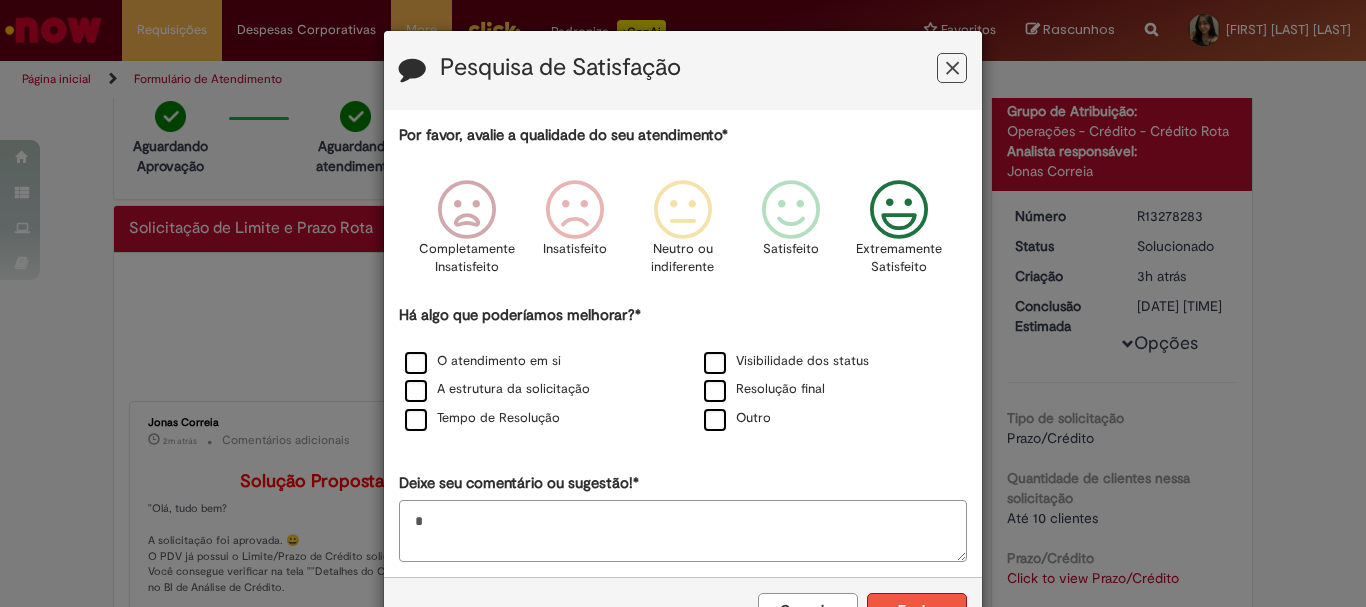 type on "*" 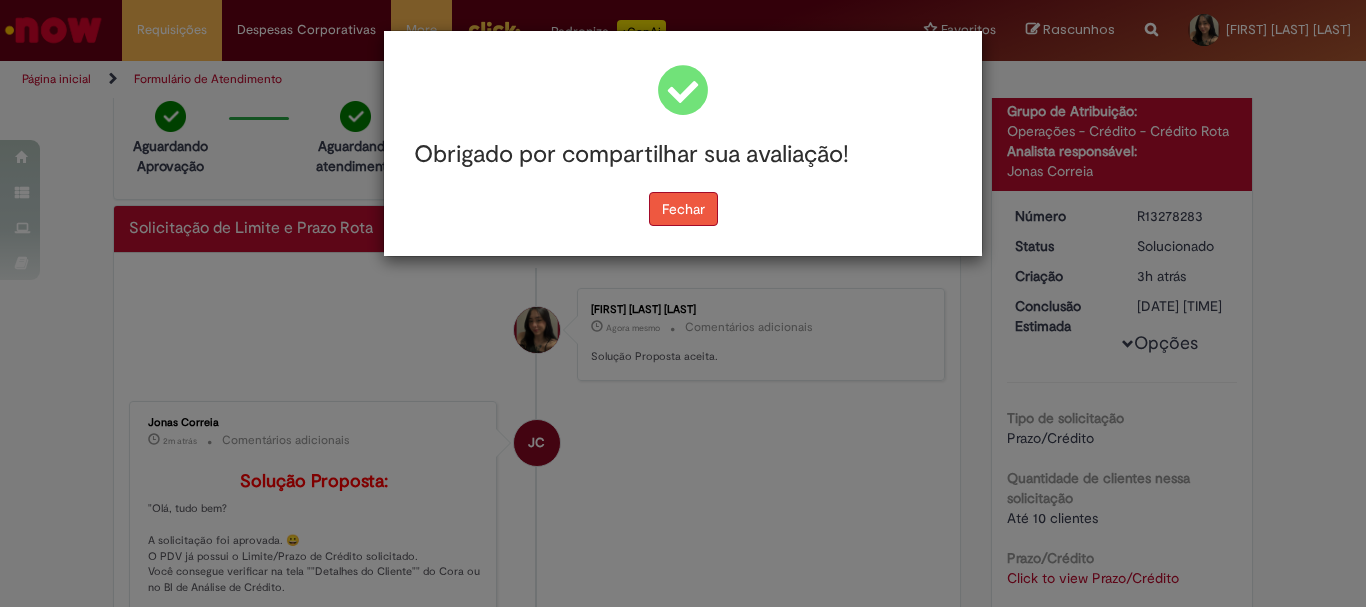 click on "Fechar" at bounding box center [683, 209] 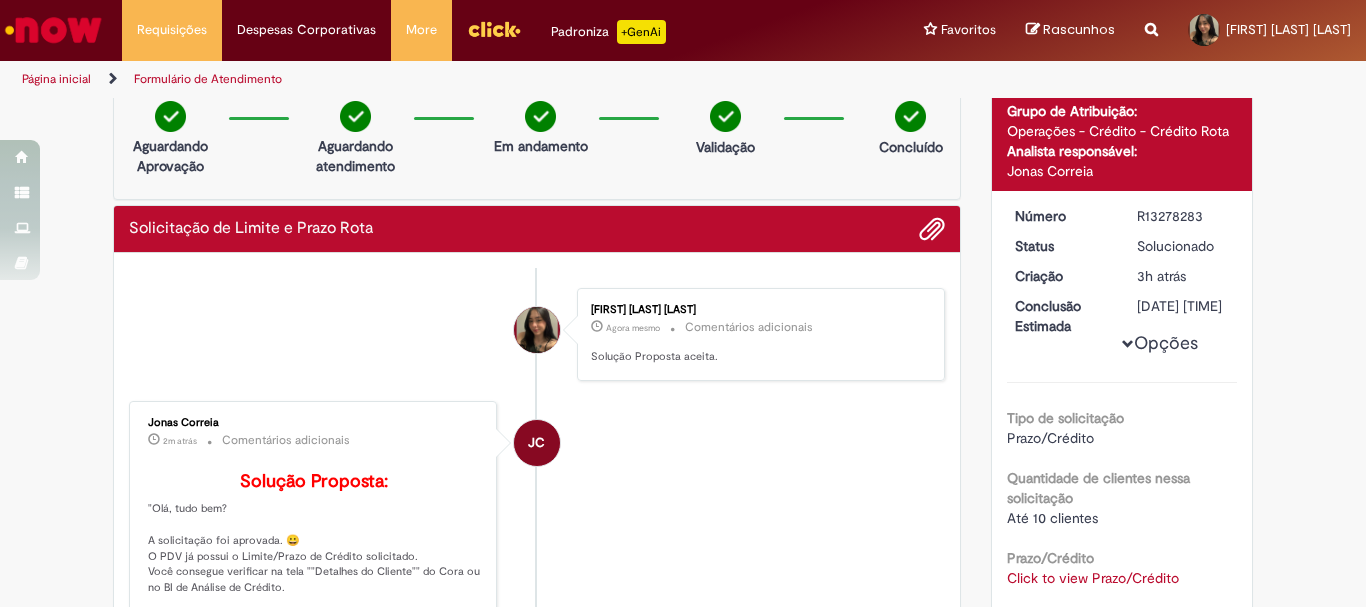 click at bounding box center (53, 30) 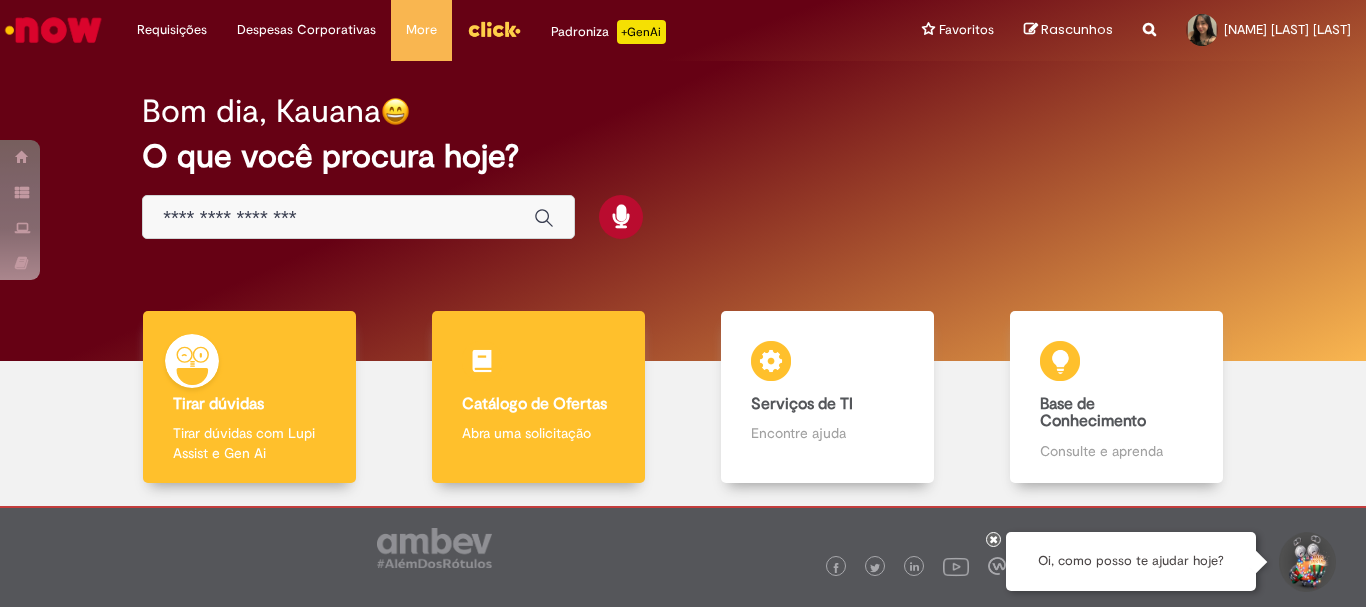 scroll, scrollTop: 0, scrollLeft: 0, axis: both 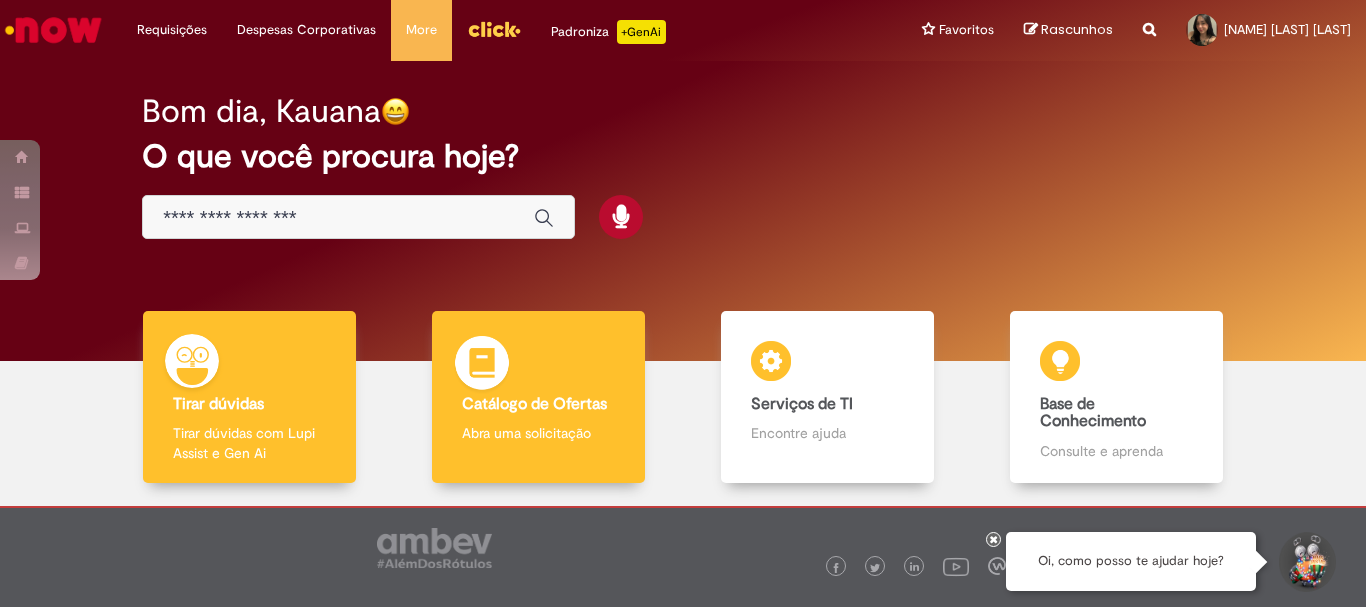 click on "Catálogo de Ofertas
Catálogo de Ofertas
Abra uma solicitação" at bounding box center [538, 397] 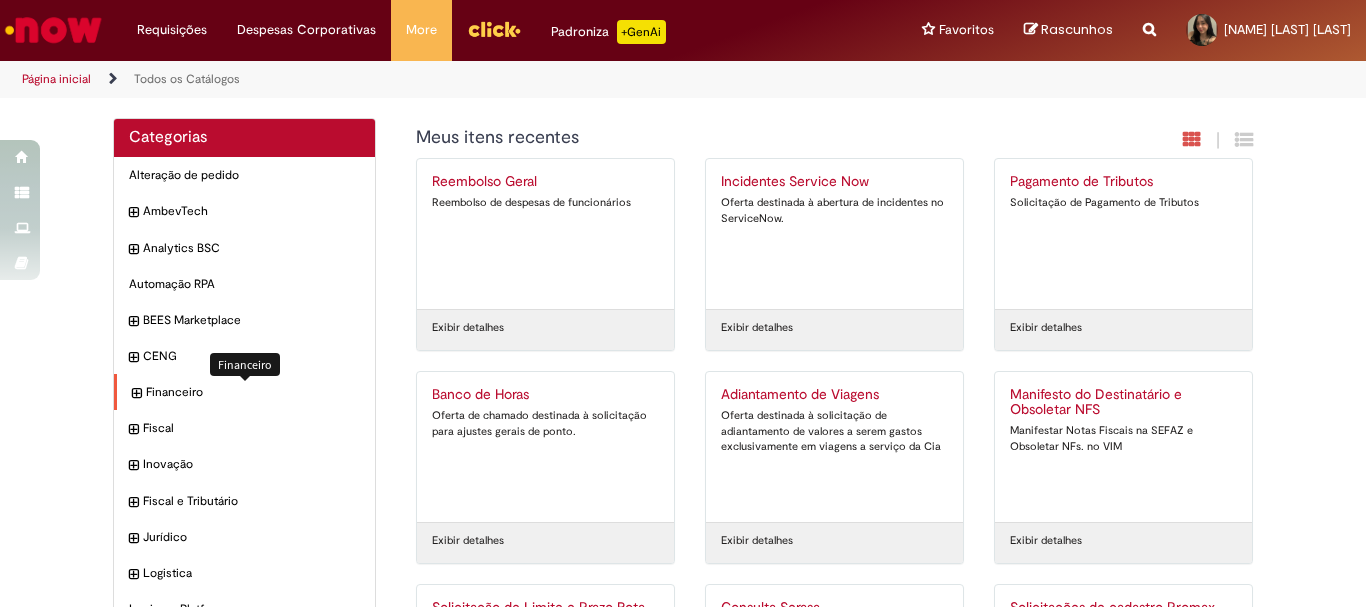 click on "Financeiro
Itens" at bounding box center [253, 392] 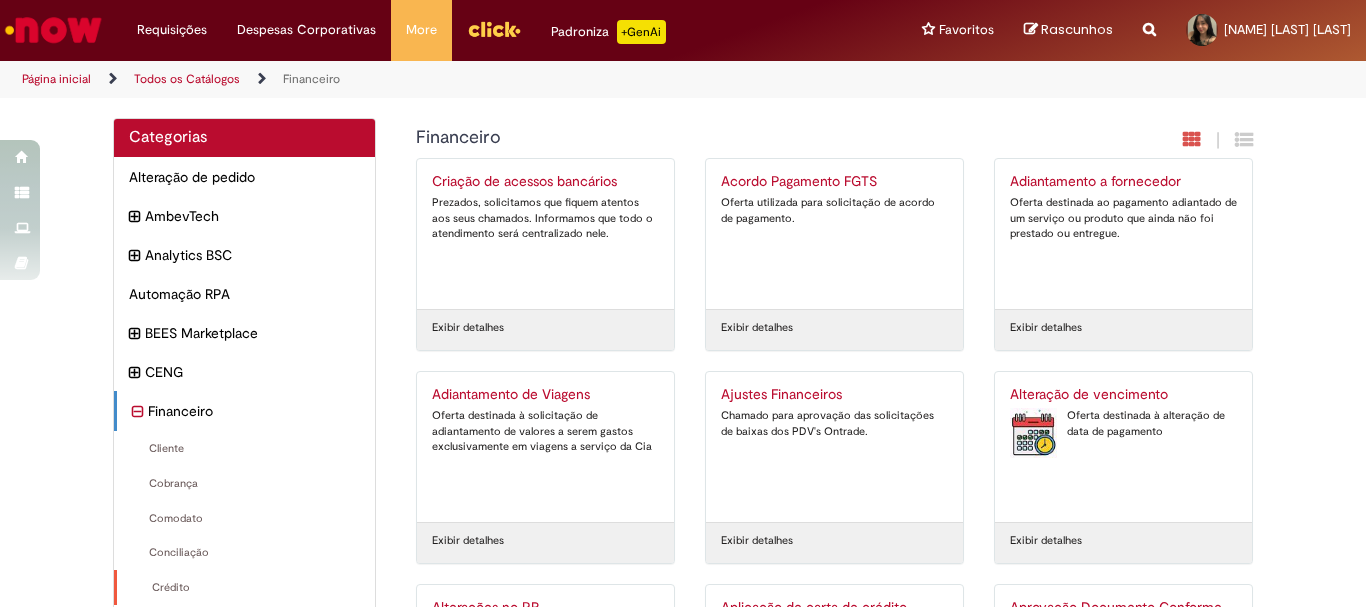 click on "Crédito
Itens" at bounding box center [244, 588] 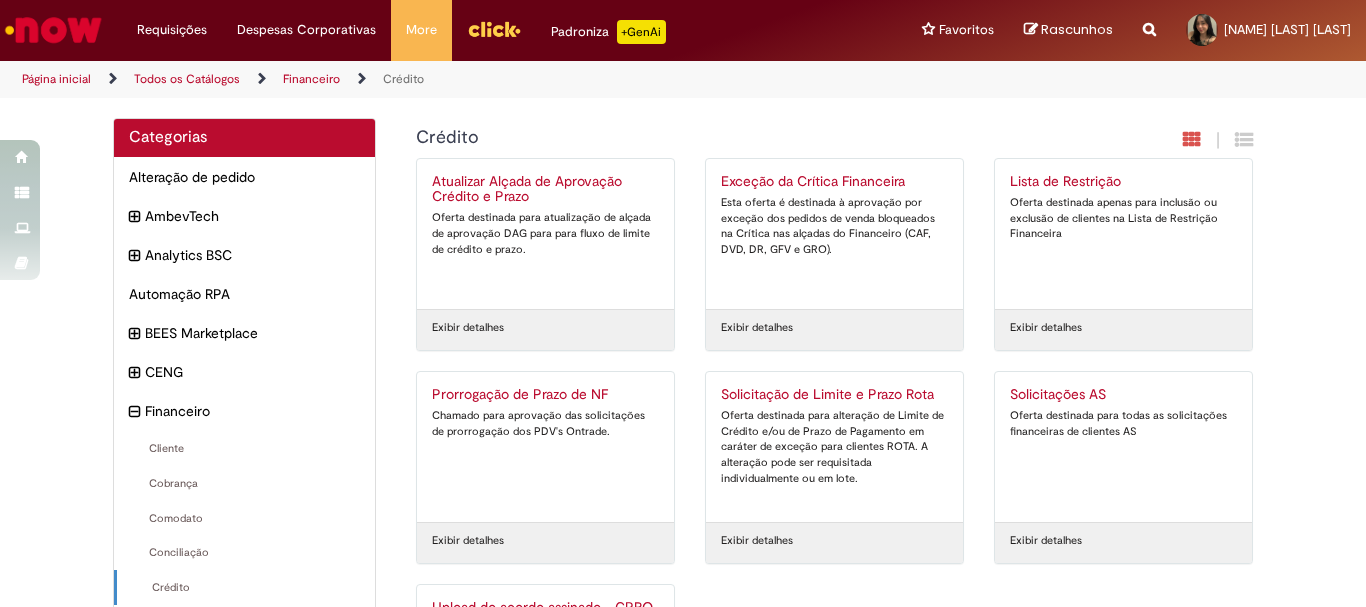 scroll, scrollTop: 1, scrollLeft: 0, axis: vertical 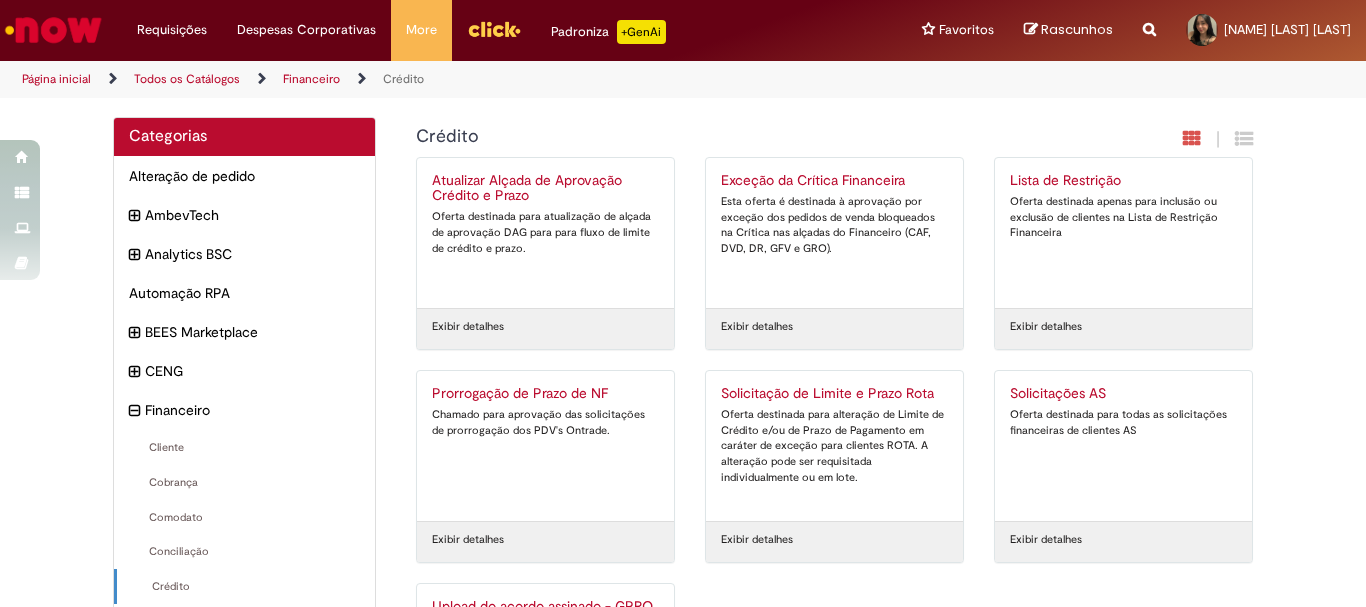 click on "Oferta destinada para alteração de Limite de Crédito e/ou de Prazo de Pagamento em caráter de exceção para clientes ROTA. A alteração pode ser requisitada individualmente ou em lote." at bounding box center [834, 446] 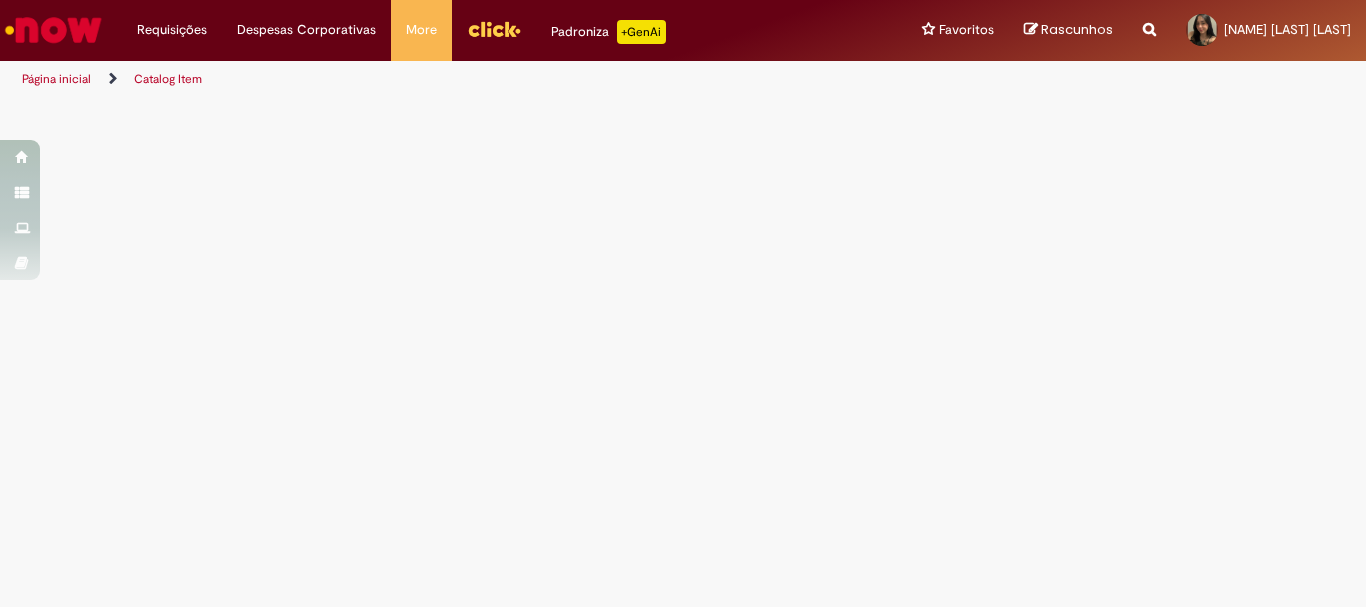scroll, scrollTop: 0, scrollLeft: 0, axis: both 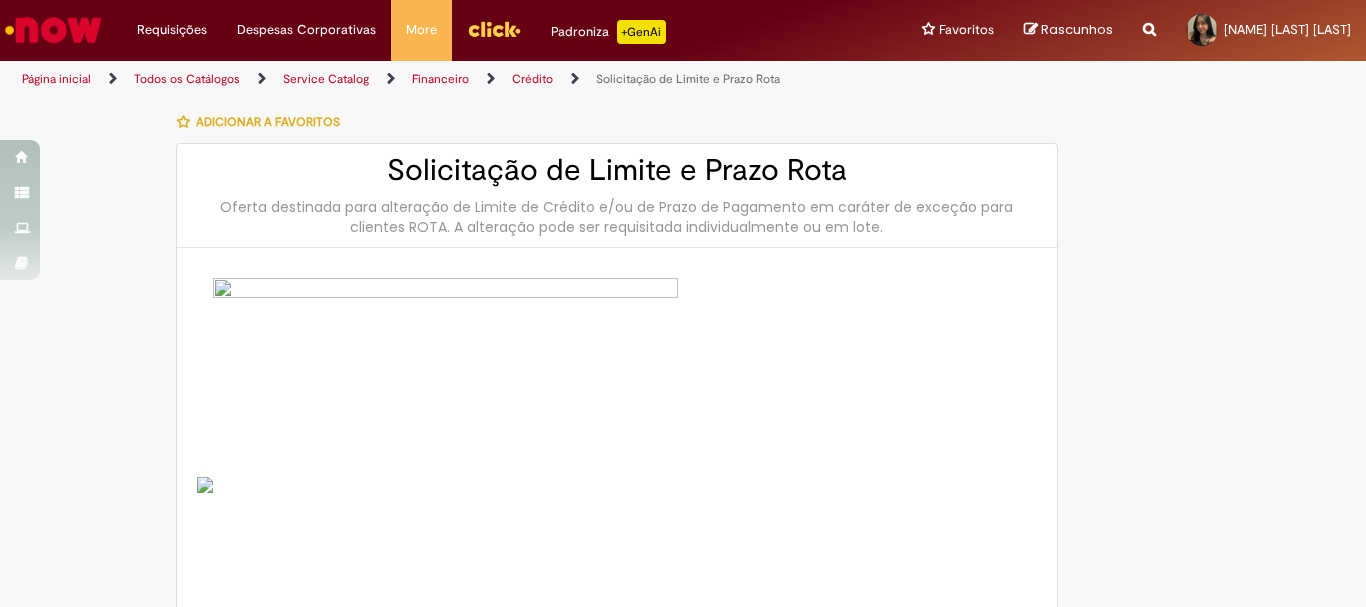 type on "********" 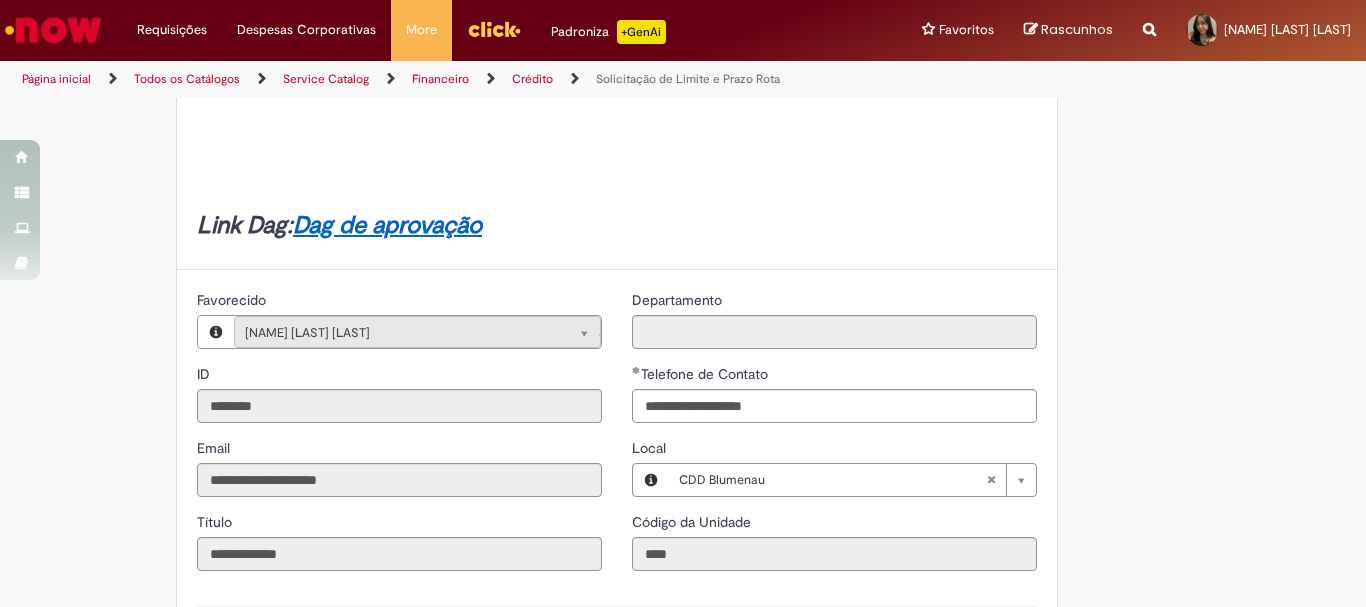 scroll, scrollTop: 1000, scrollLeft: 0, axis: vertical 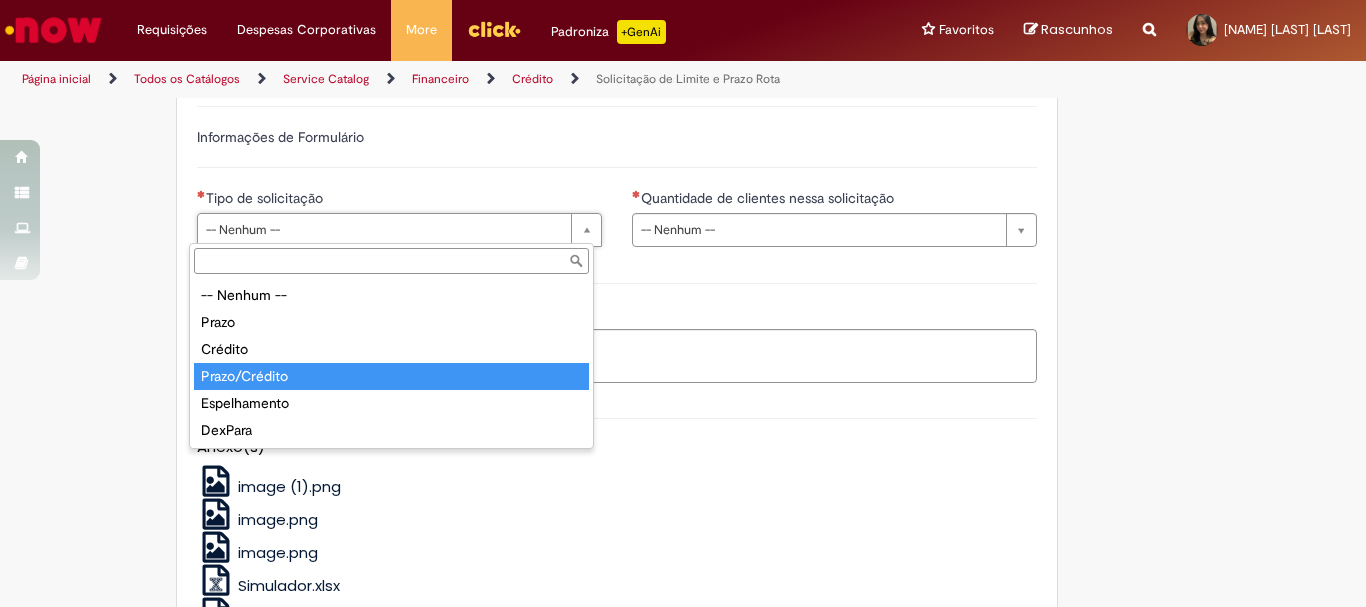 type on "**********" 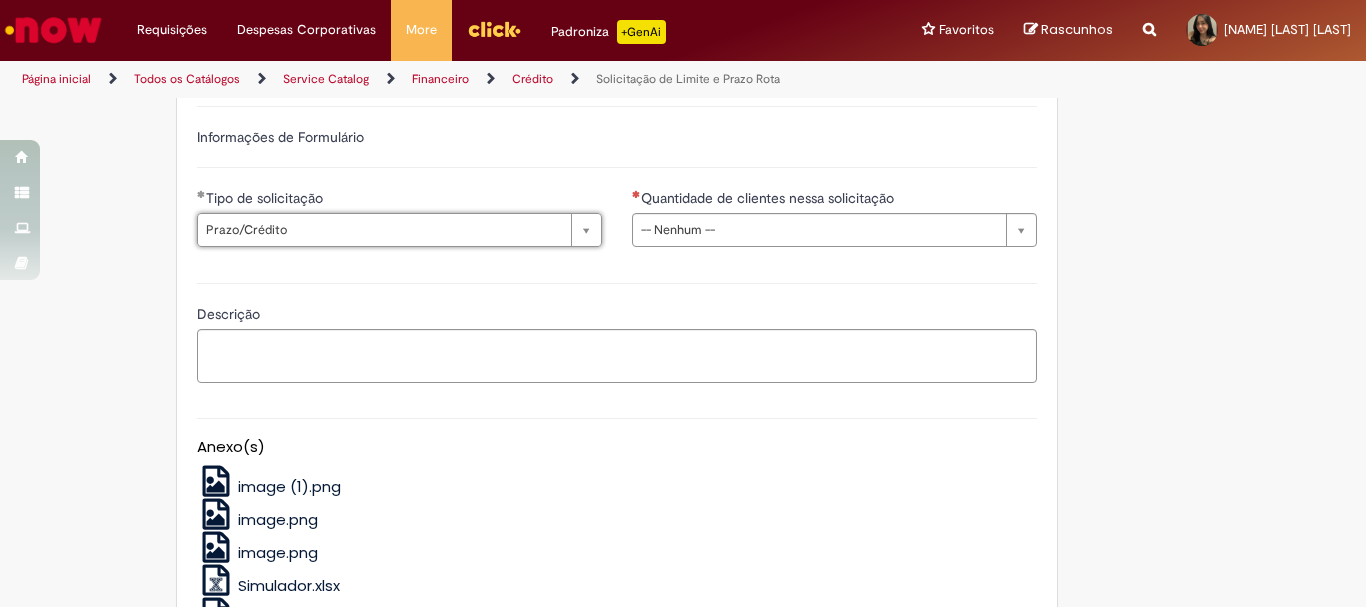 drag, startPoint x: 704, startPoint y: 230, endPoint x: 688, endPoint y: 261, distance: 34.88553 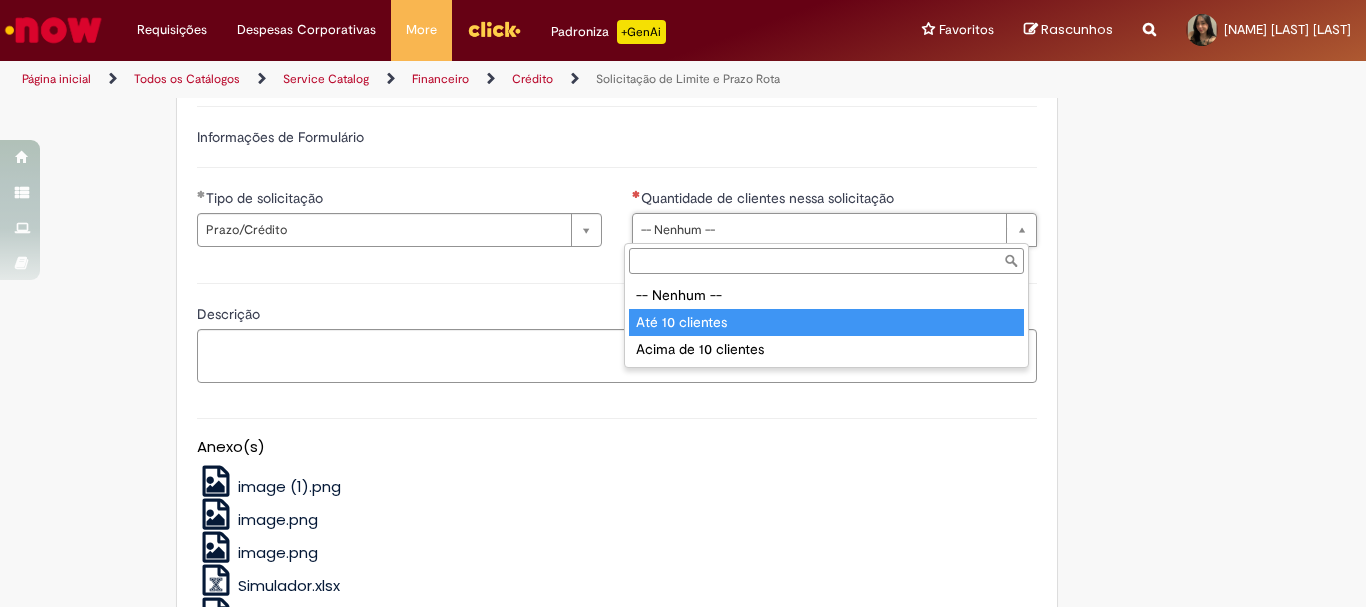 type on "**********" 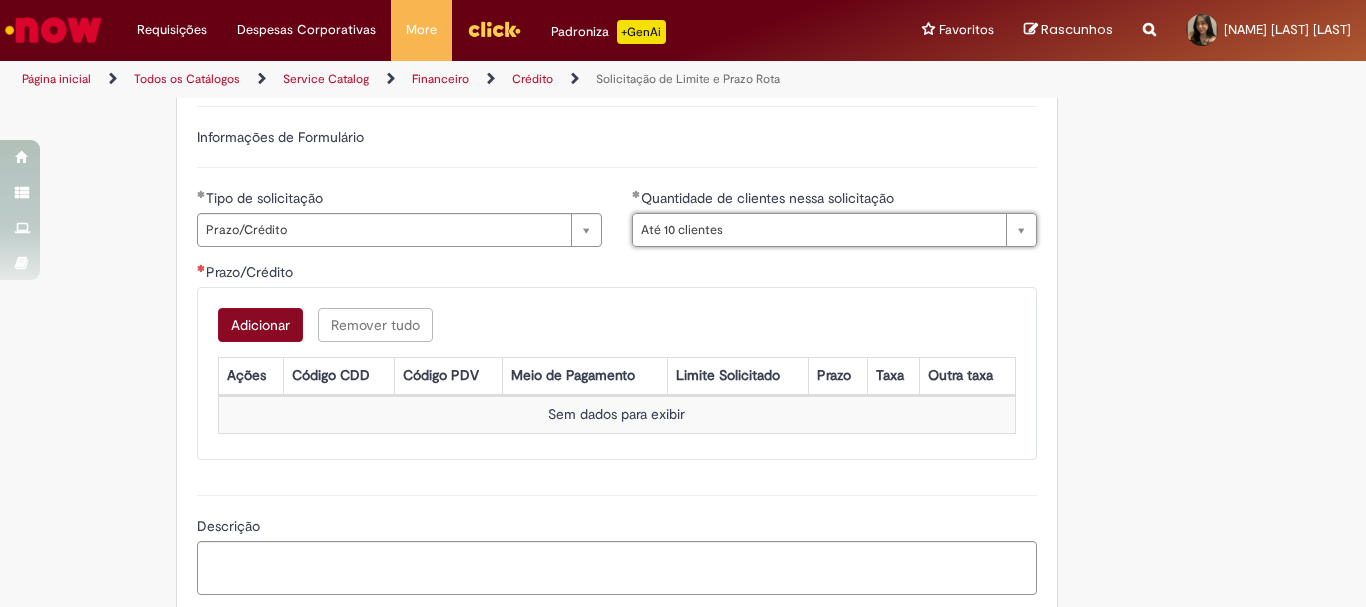 click on "Adicionar Remover tudo" at bounding box center (617, 325) 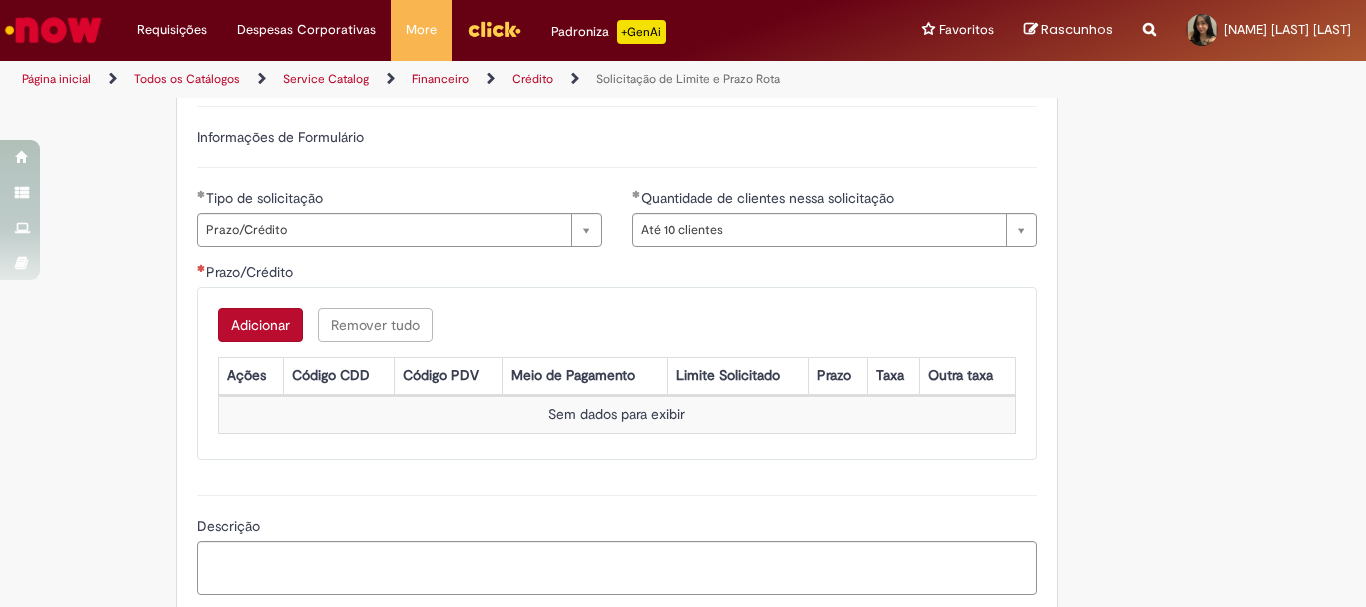 click on "Adicionar" at bounding box center (260, 325) 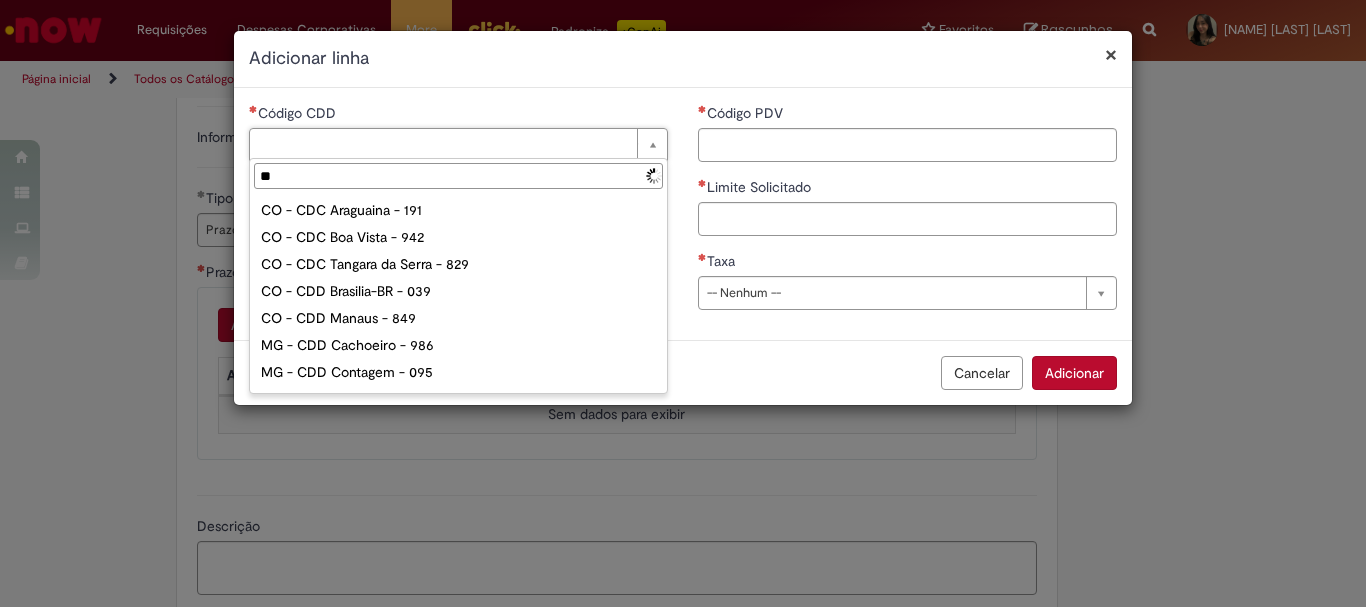 type on "***" 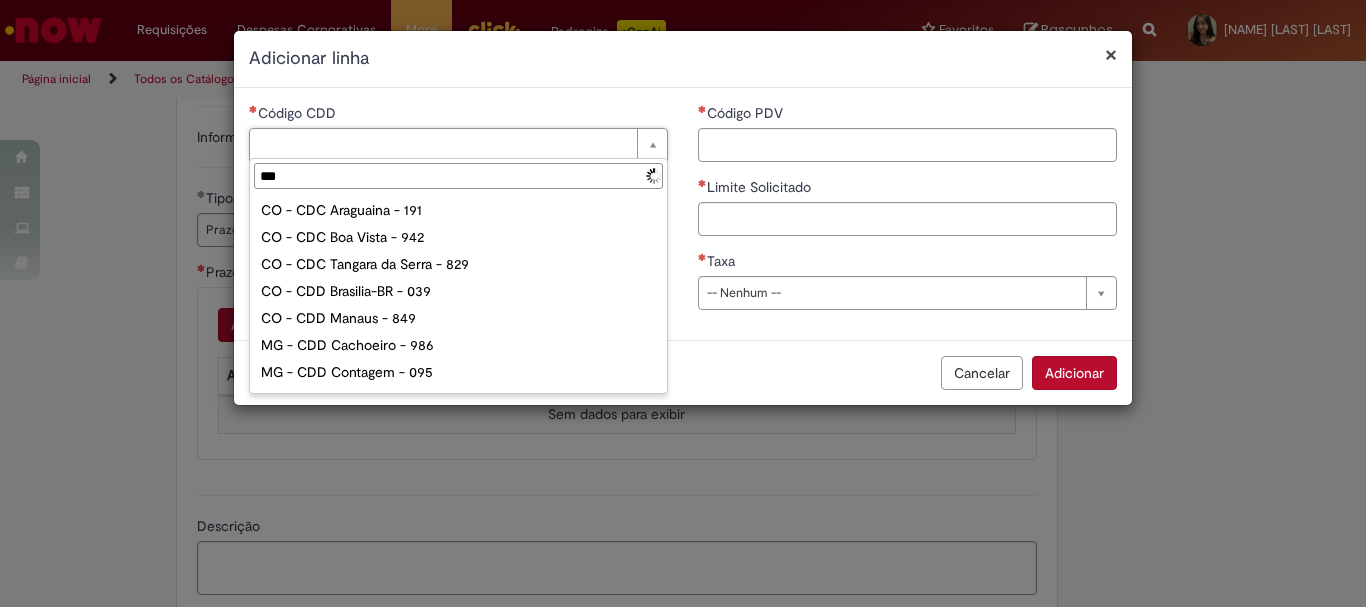 type on "**********" 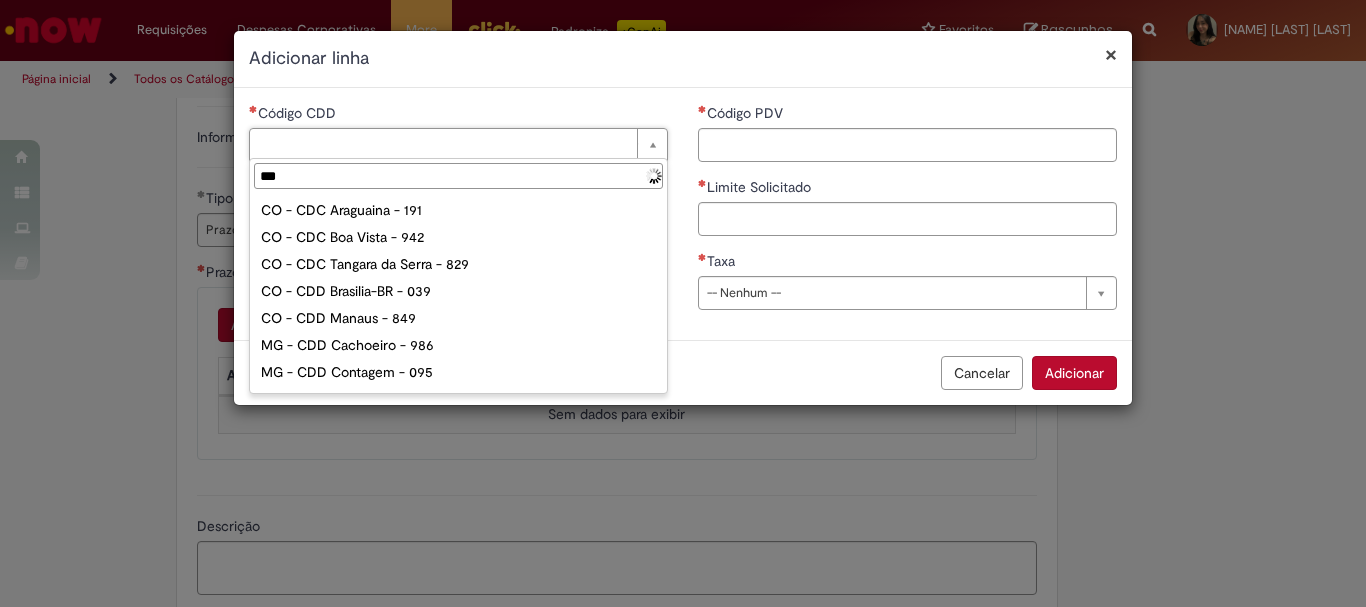 type on "**********" 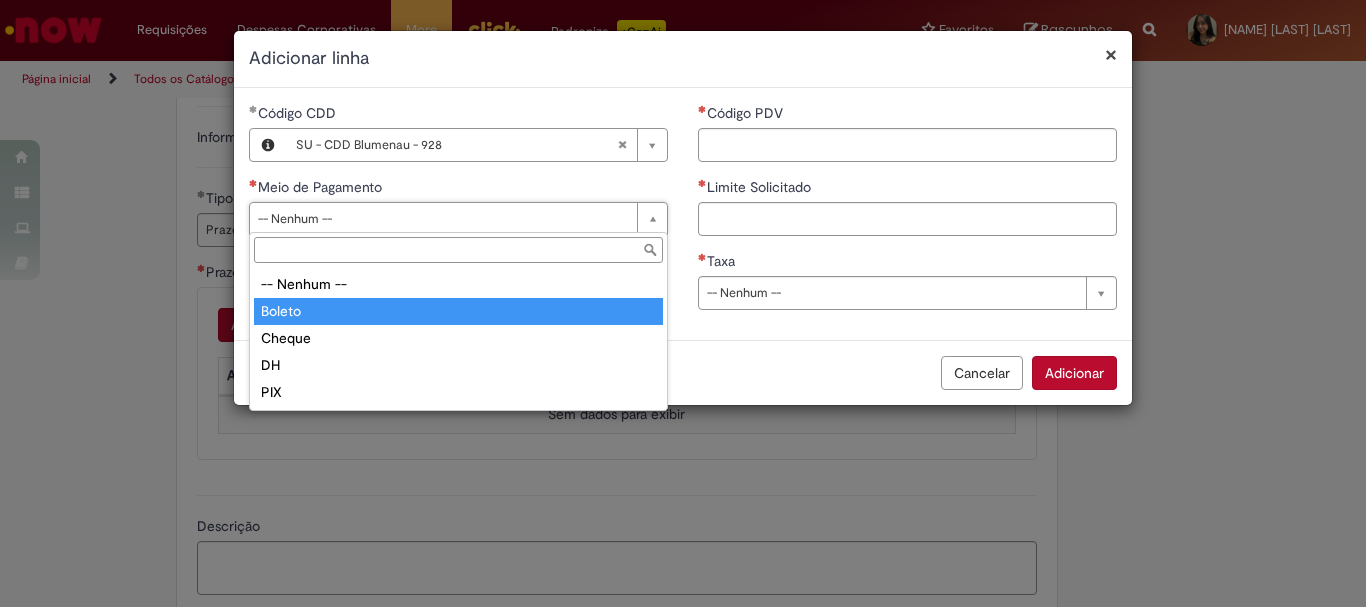 type on "******" 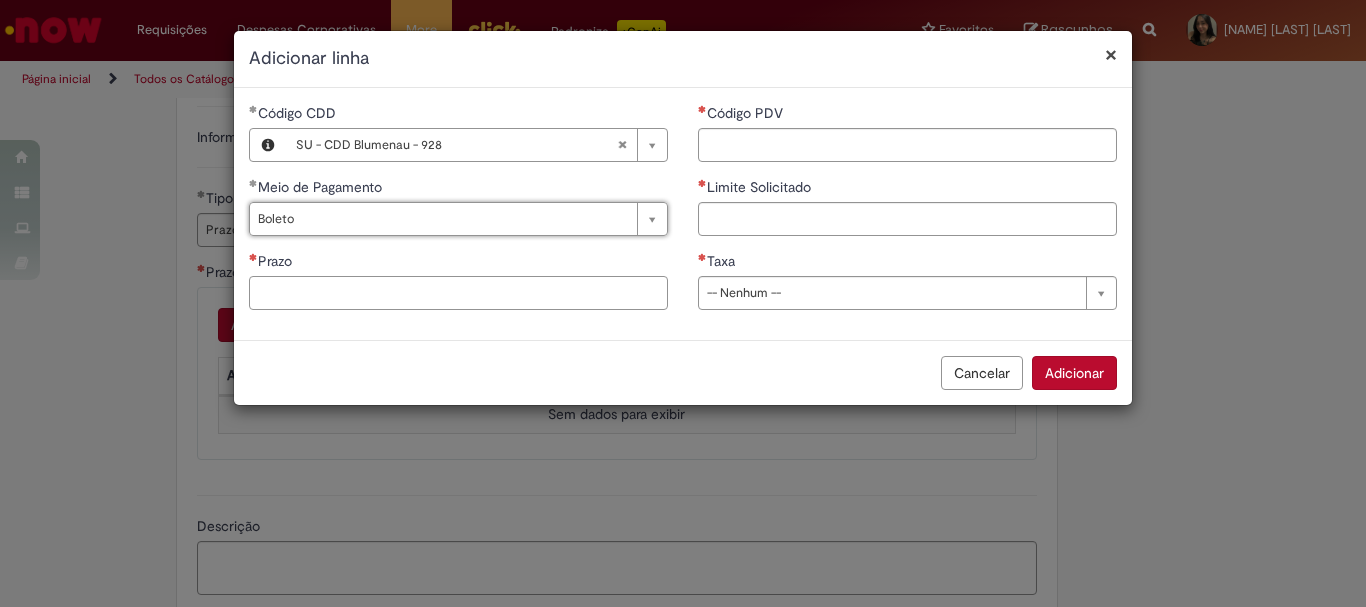 click on "Prazo" at bounding box center [458, 293] 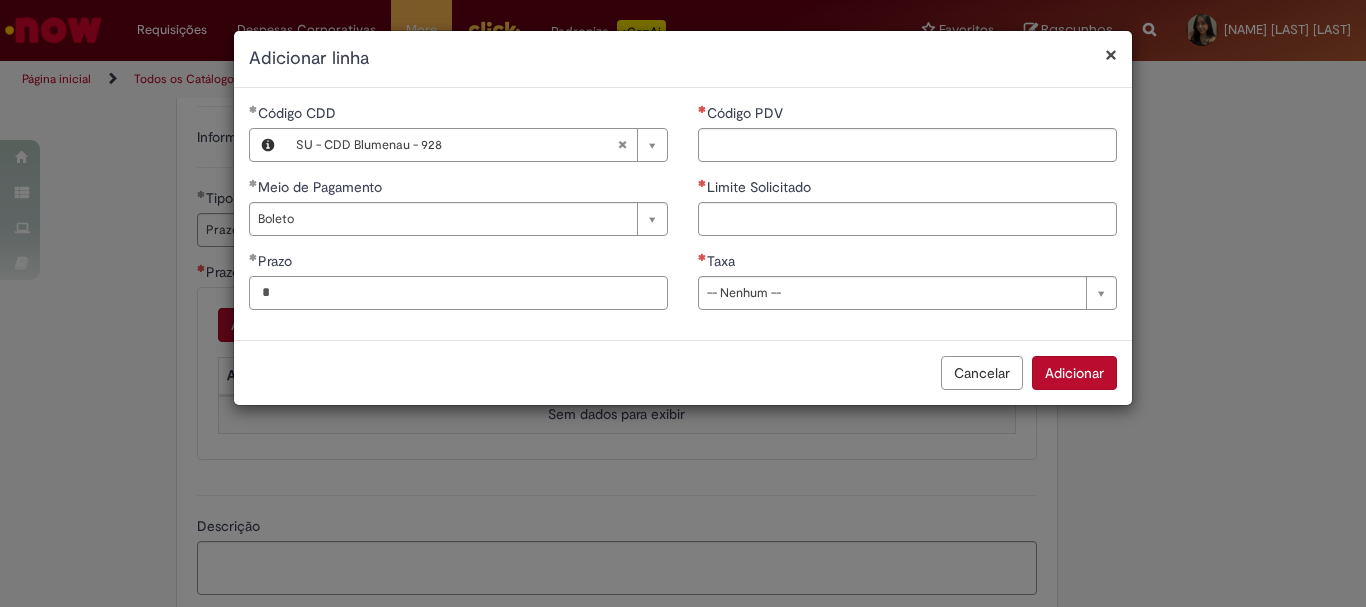 type on "*" 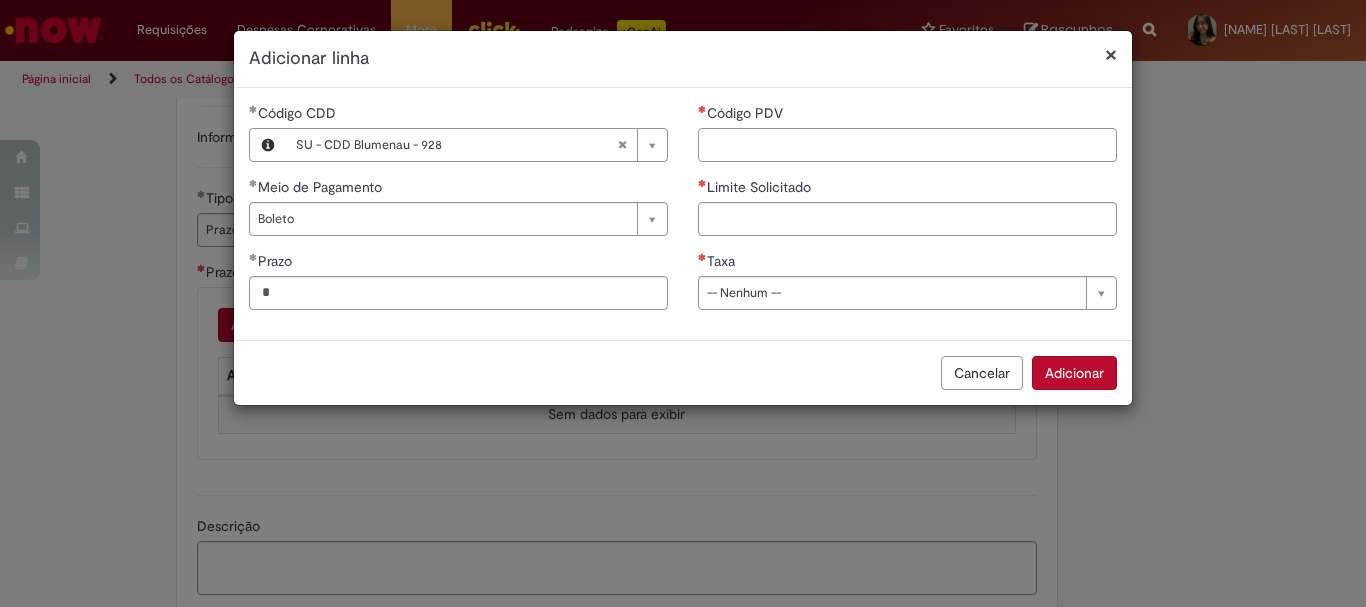 click on "Código PDV" at bounding box center (907, 145) 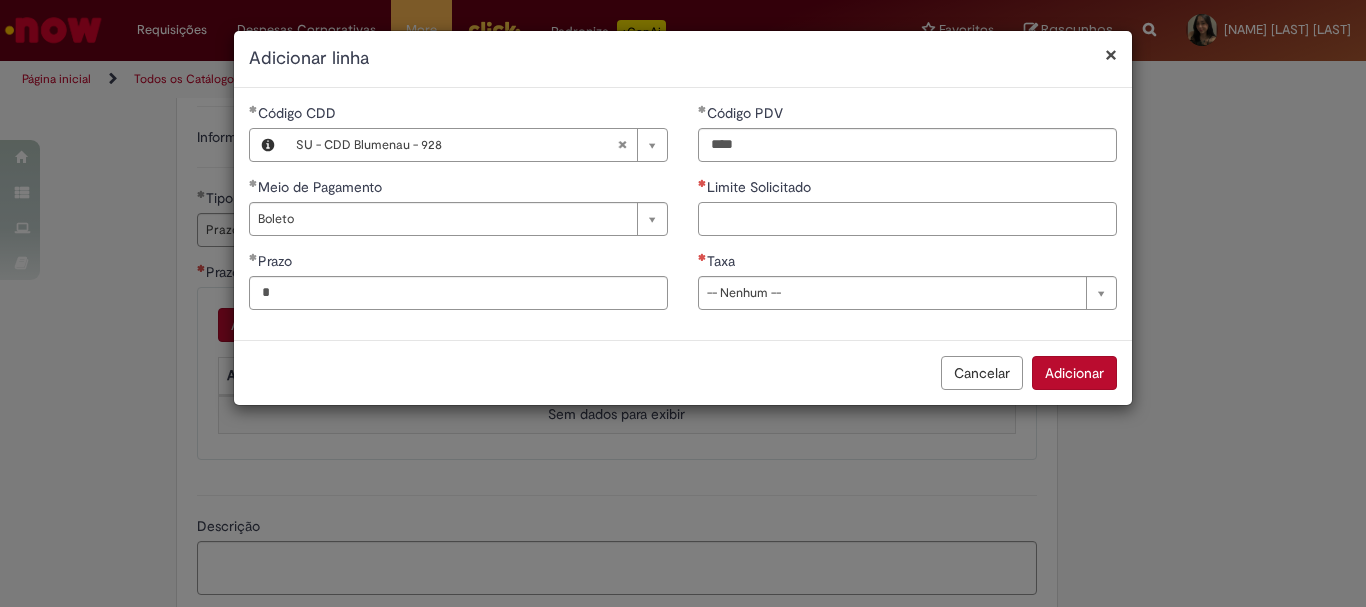 click on "Limite Solicitado" at bounding box center (907, 219) 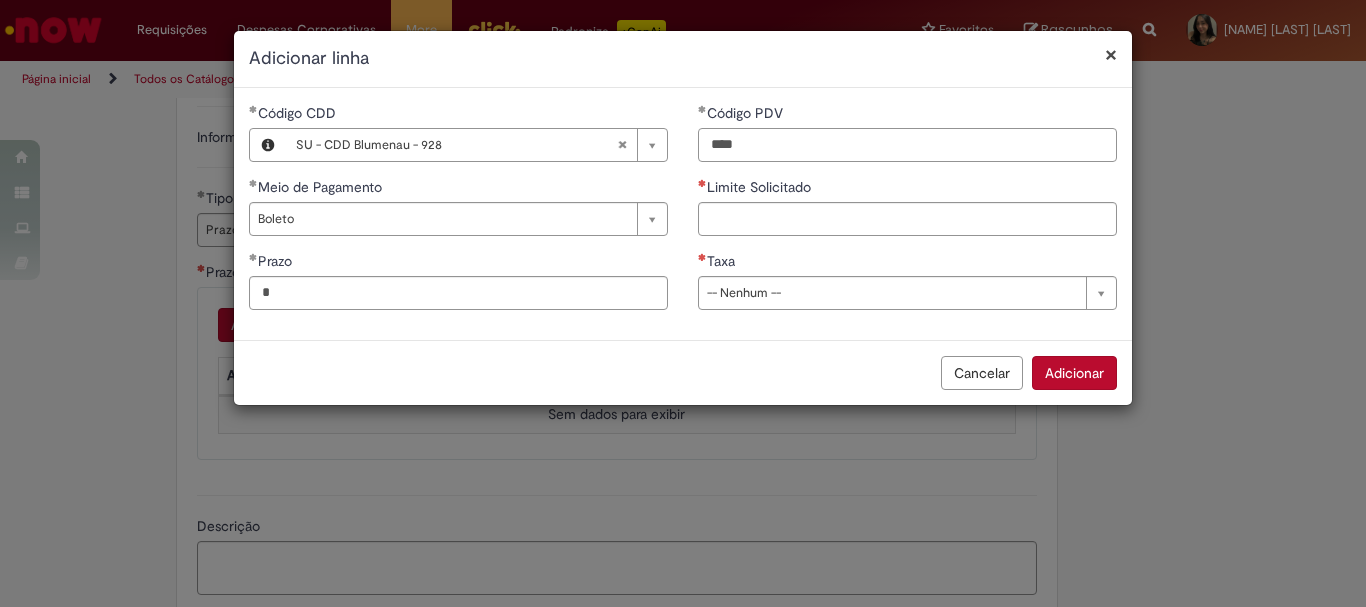 click on "****" at bounding box center [907, 145] 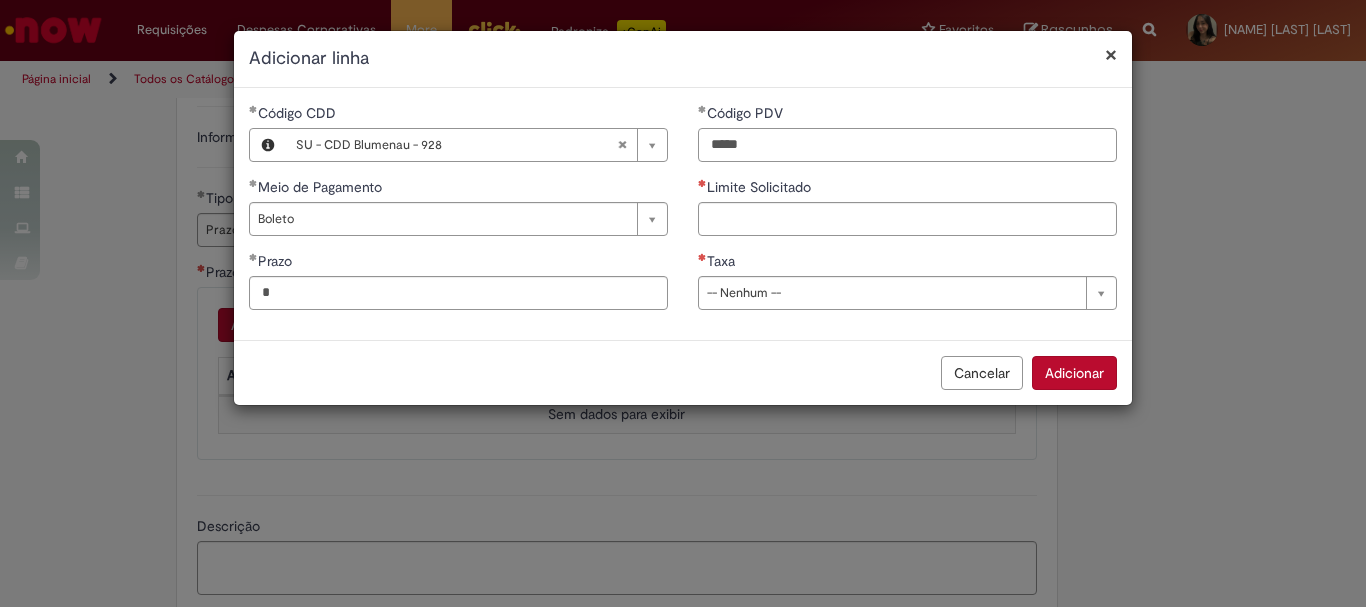 type on "*****" 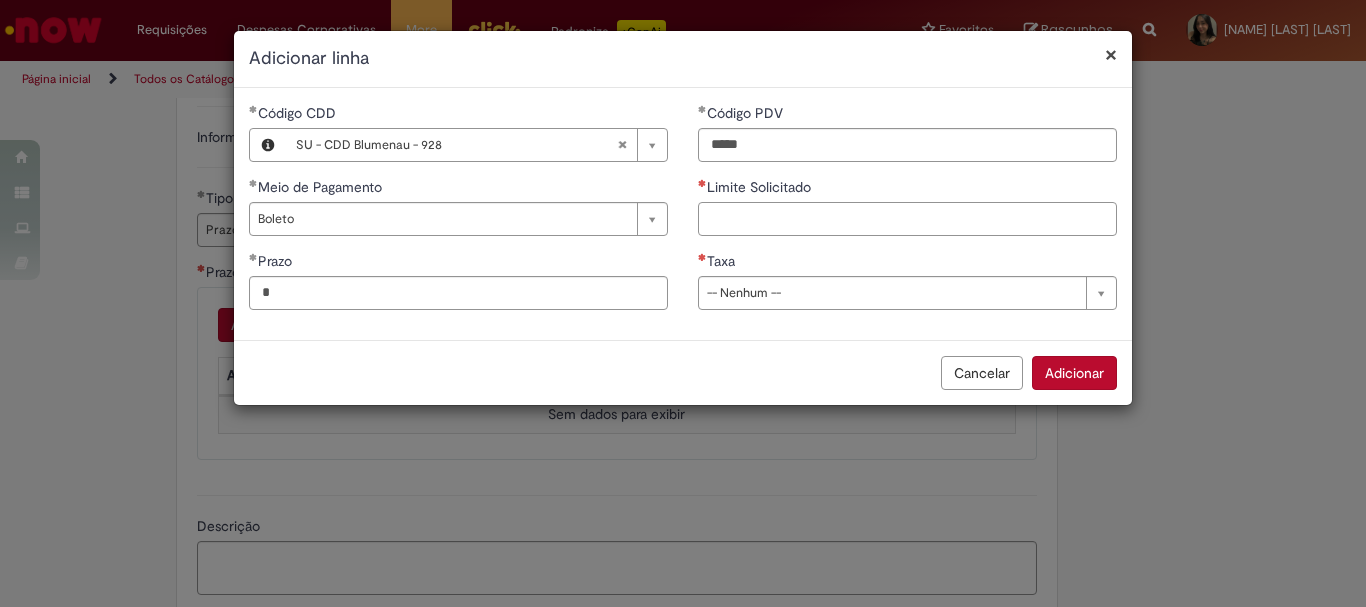 click on "Limite Solicitado" at bounding box center (907, 219) 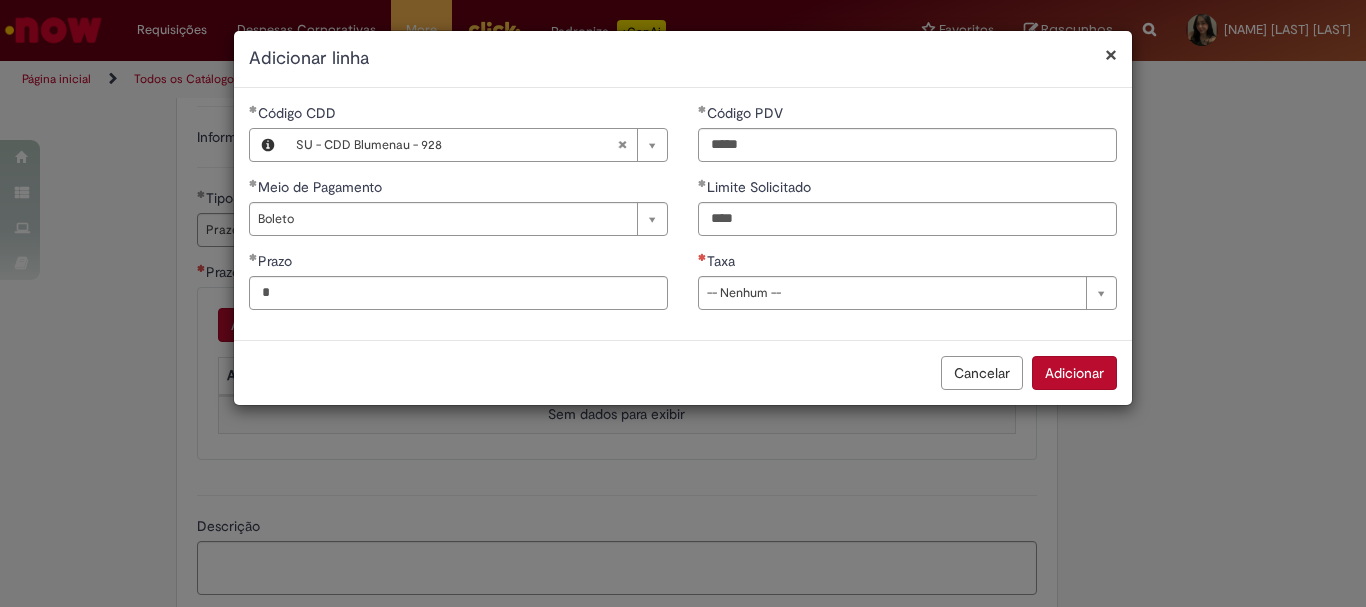 type on "********" 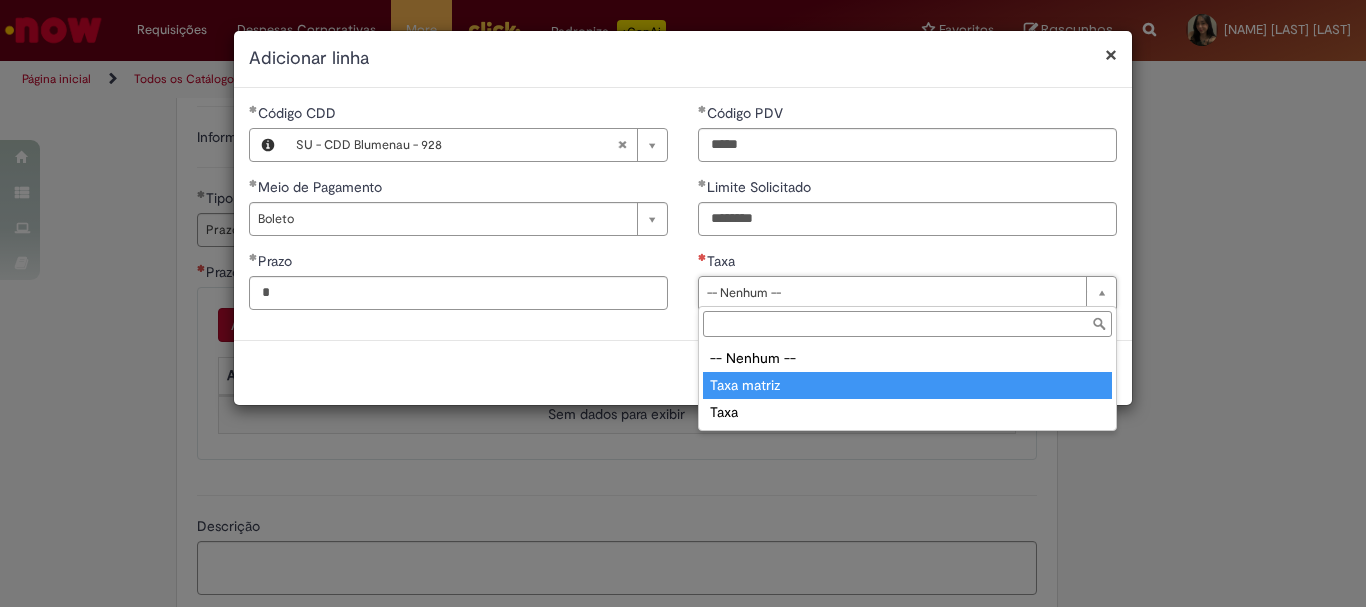 type on "**********" 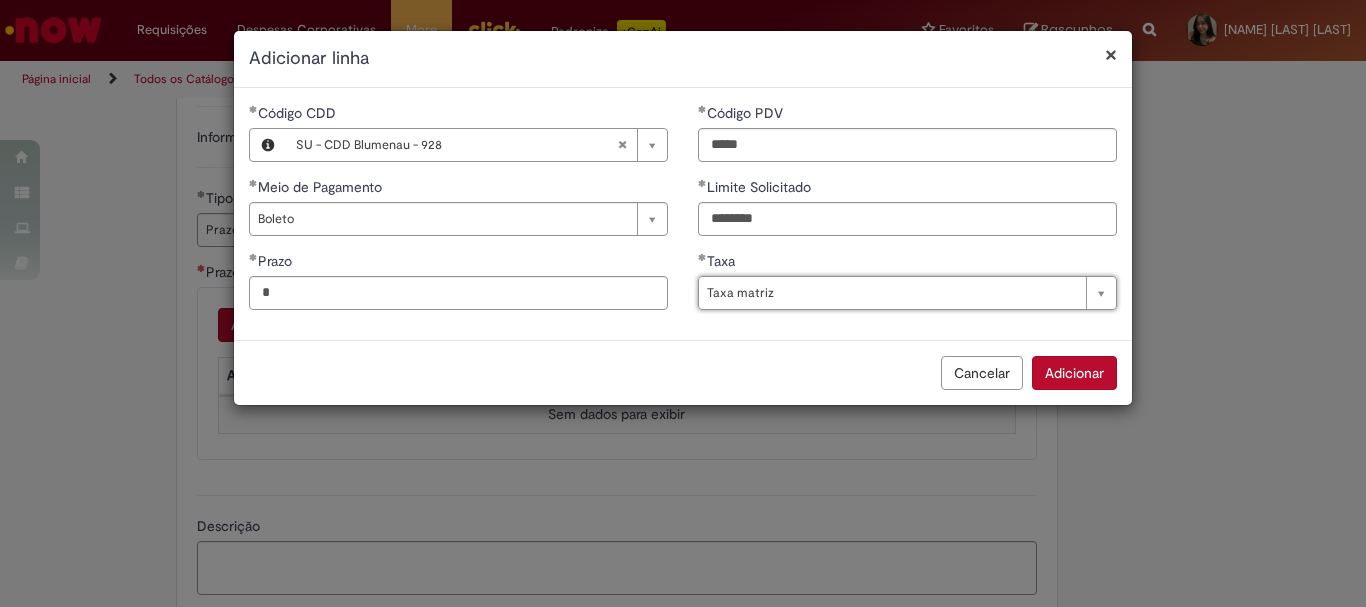 drag, startPoint x: 1114, startPoint y: 364, endPoint x: 1046, endPoint y: 387, distance: 71.7844 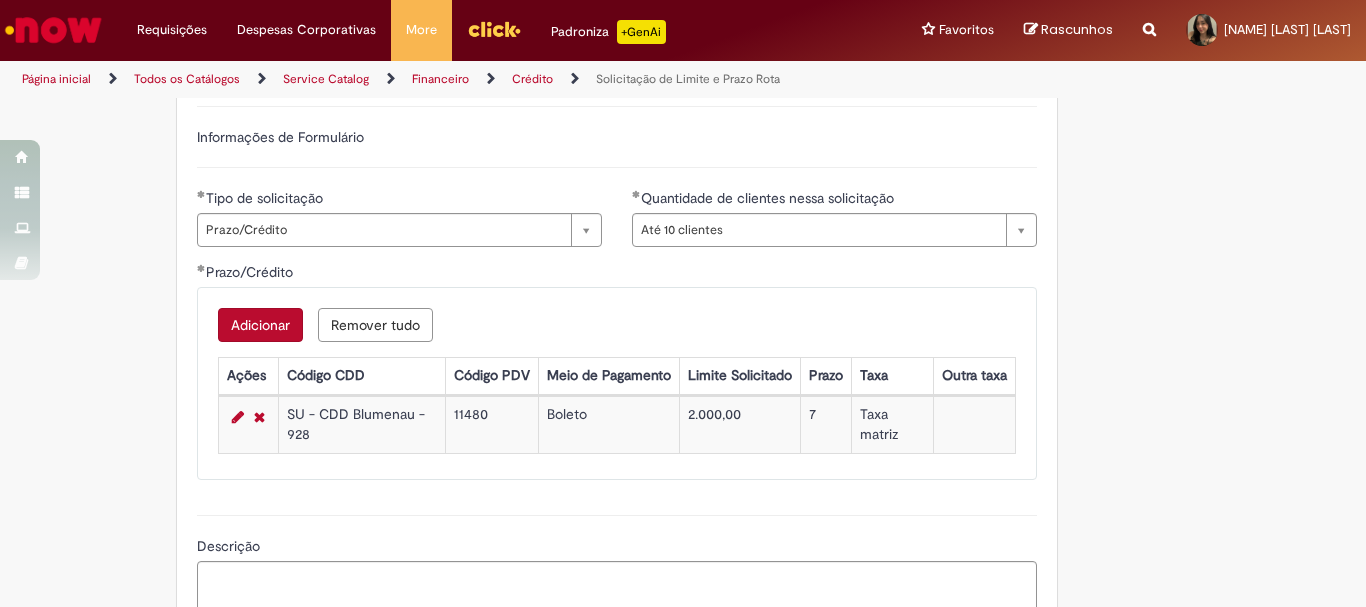scroll, scrollTop: 1200, scrollLeft: 0, axis: vertical 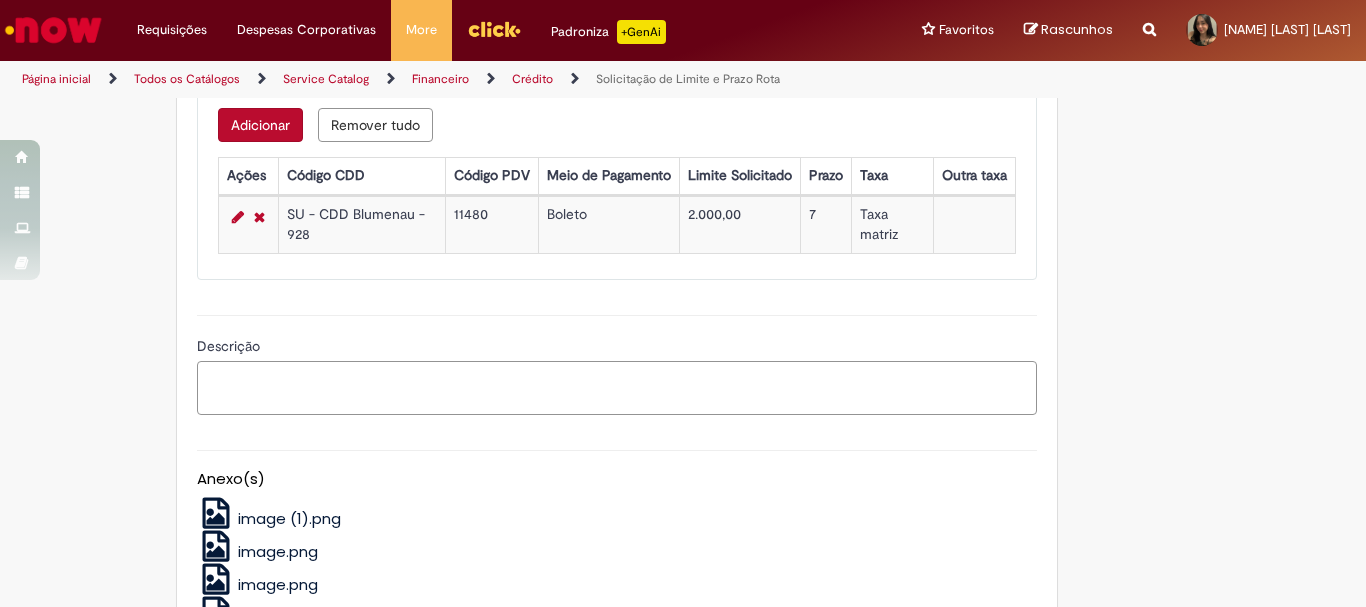click on "Descrição" at bounding box center (617, 388) 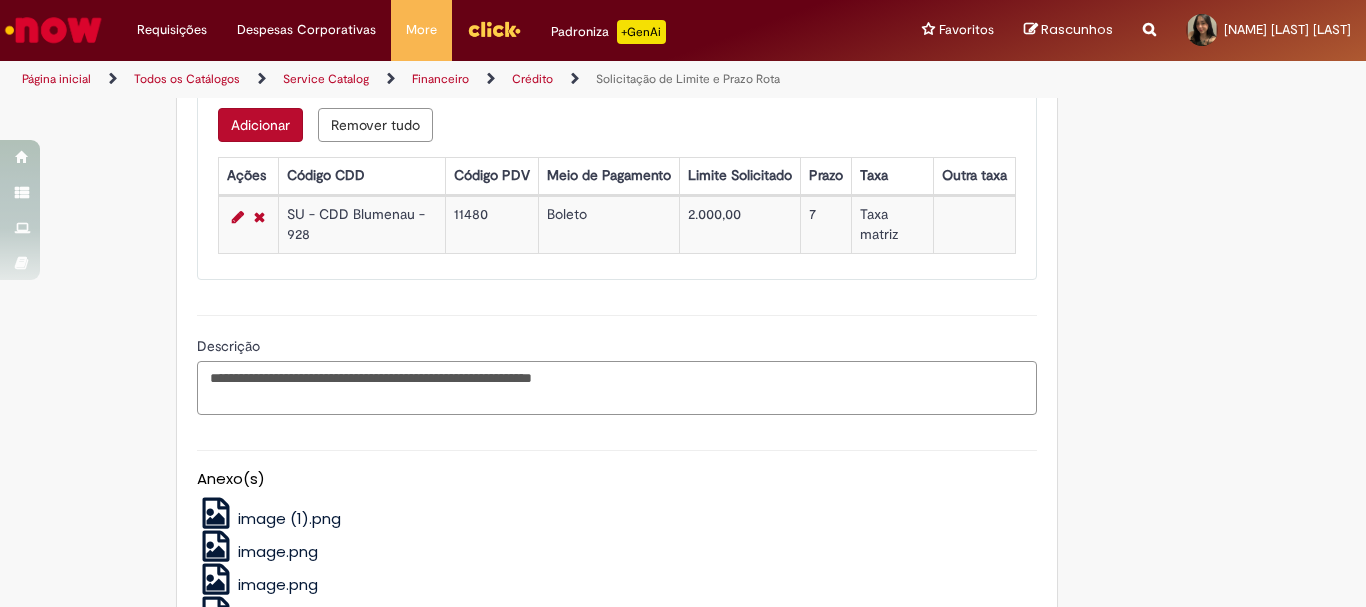 scroll, scrollTop: 1400, scrollLeft: 0, axis: vertical 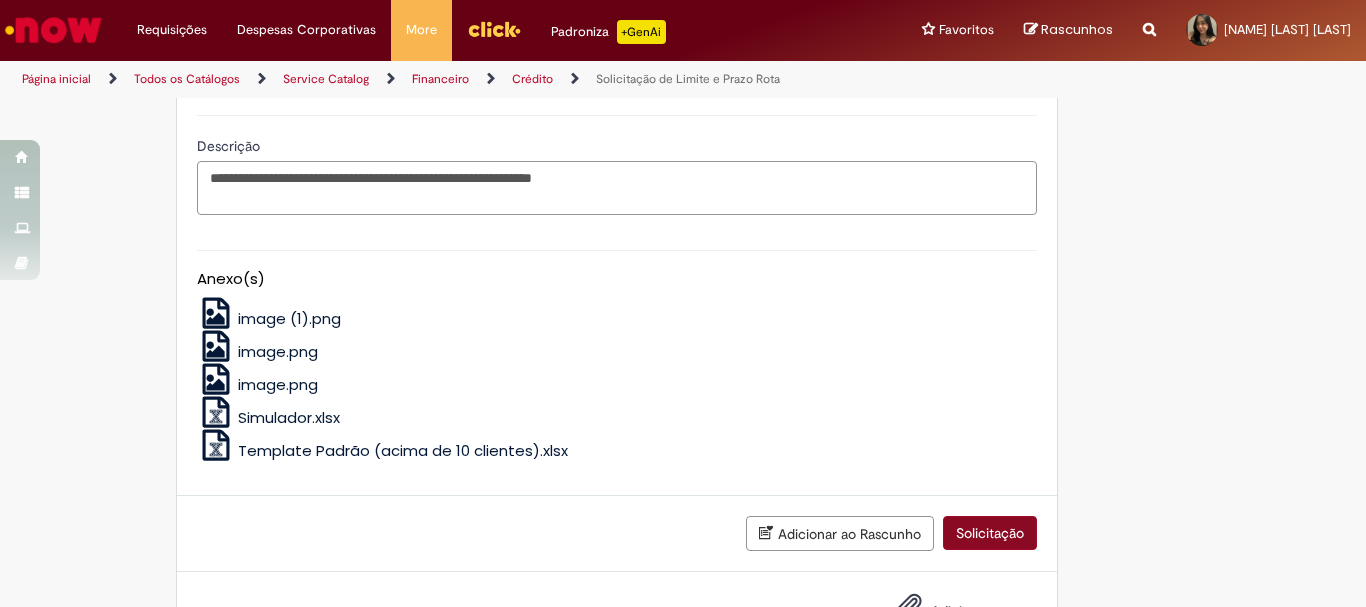 type on "**********" 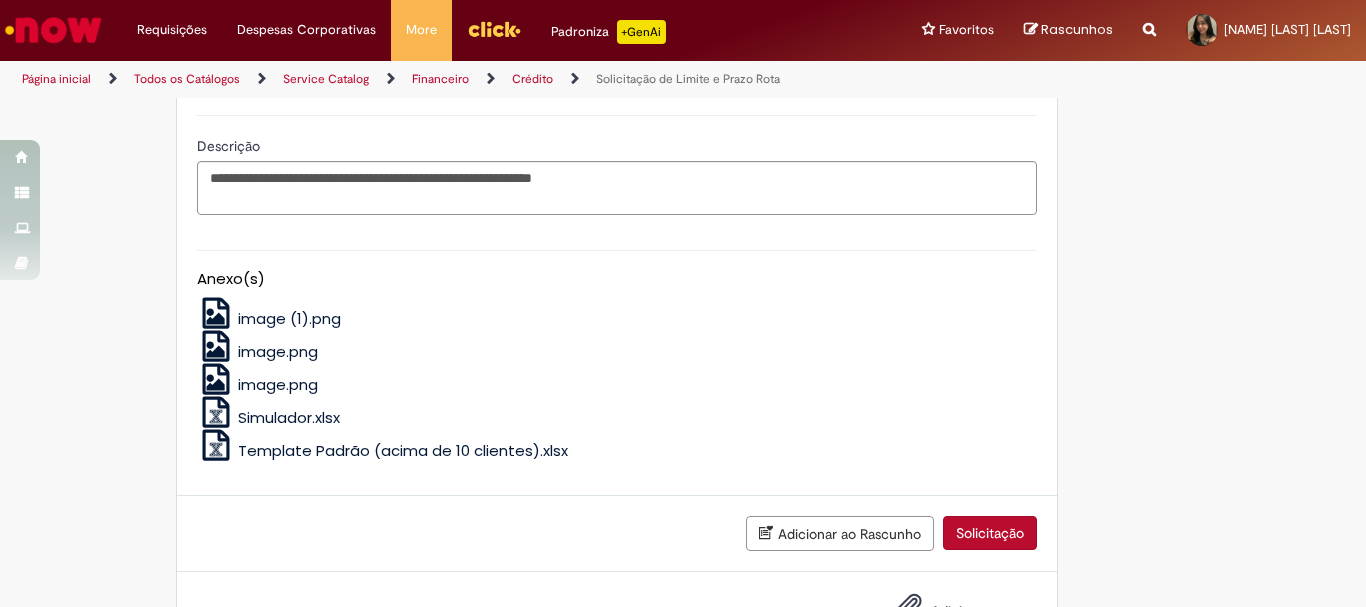 click on "Solicitação" at bounding box center [990, 533] 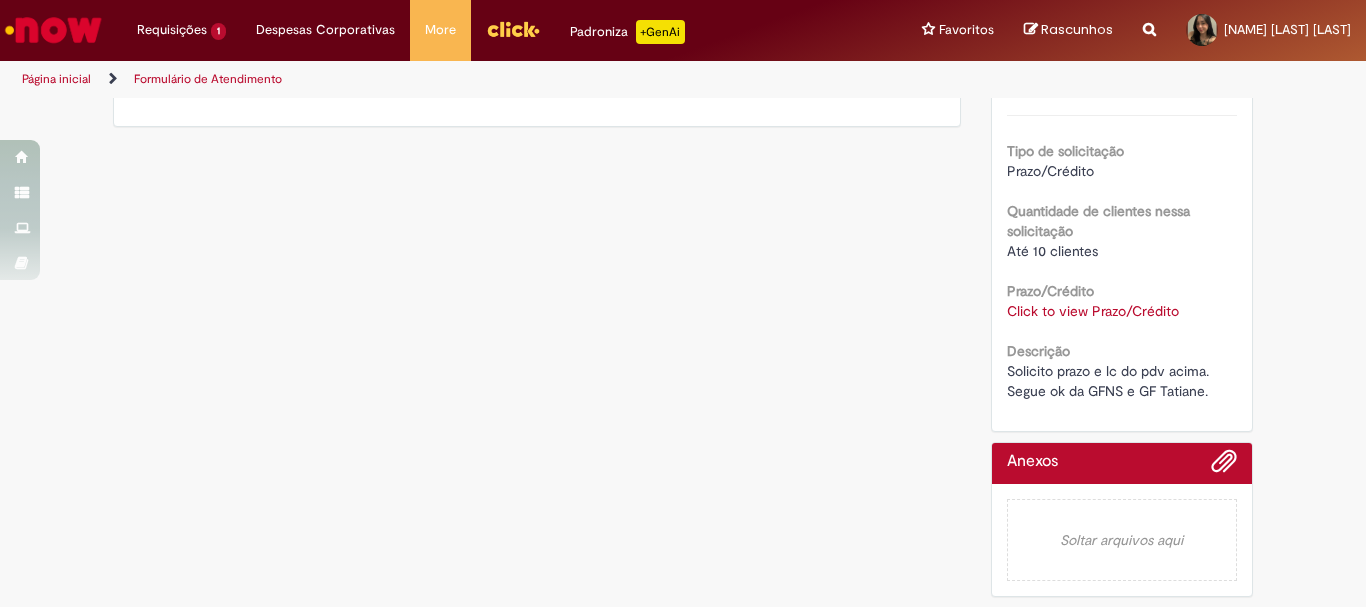 scroll, scrollTop: 0, scrollLeft: 0, axis: both 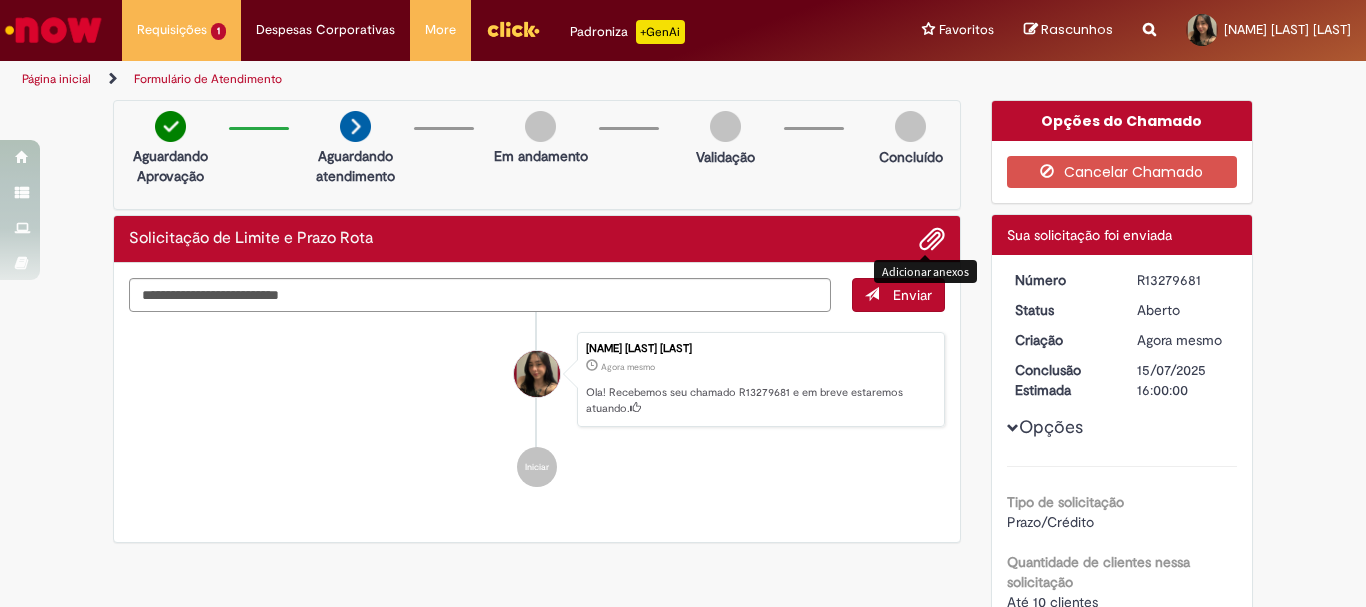 click at bounding box center [932, 240] 